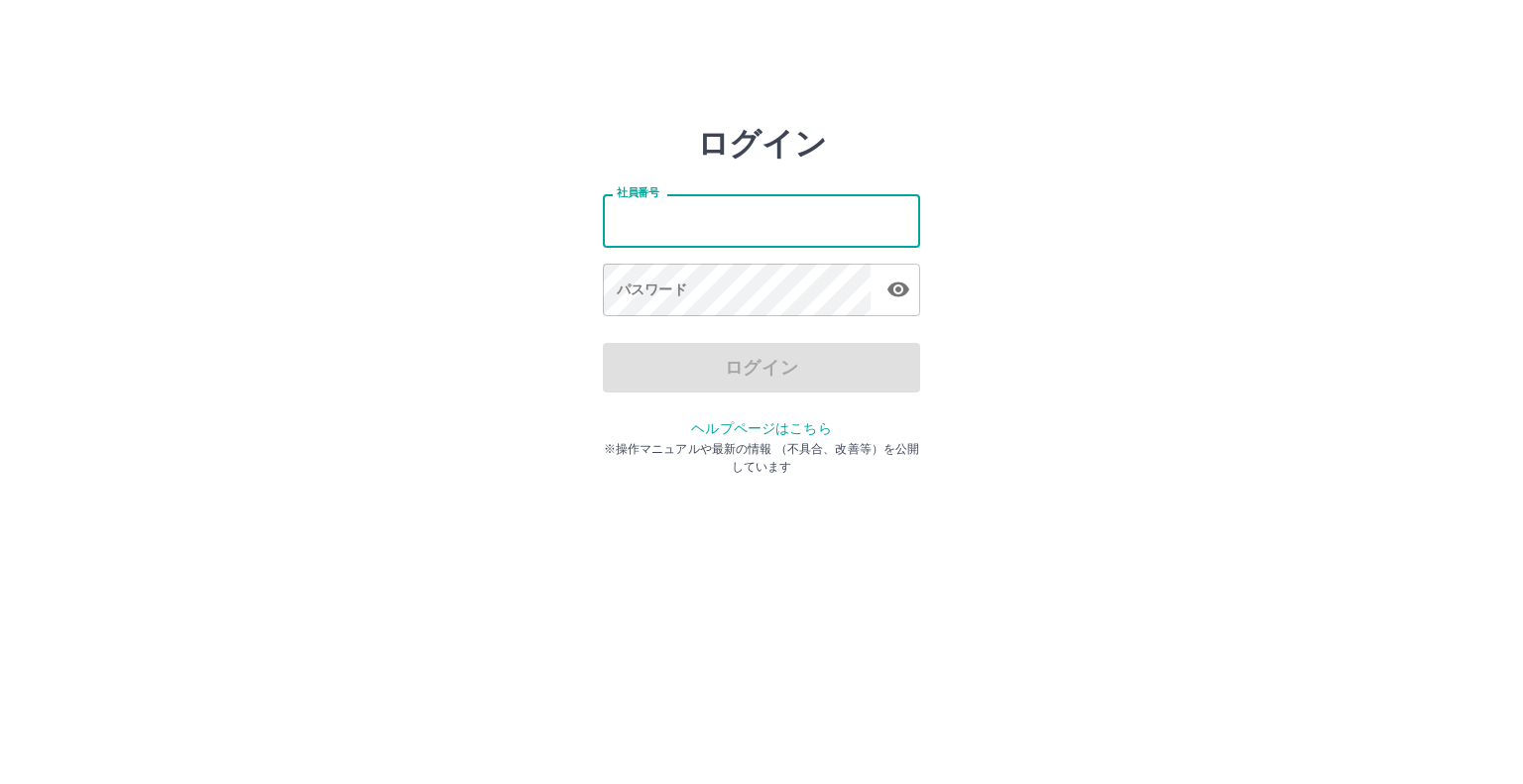 scroll, scrollTop: 0, scrollLeft: 0, axis: both 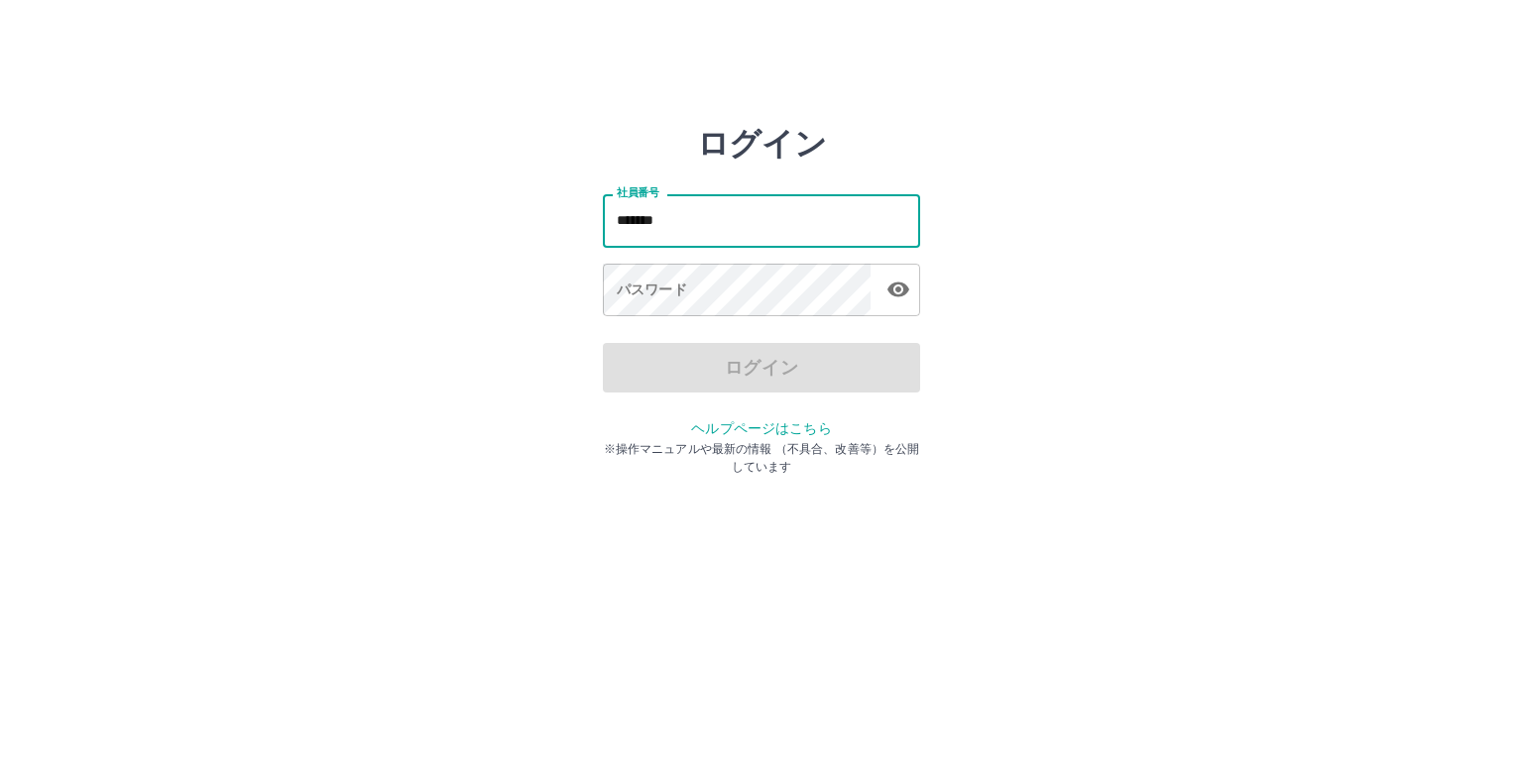 click on "*******" at bounding box center [762, 220] 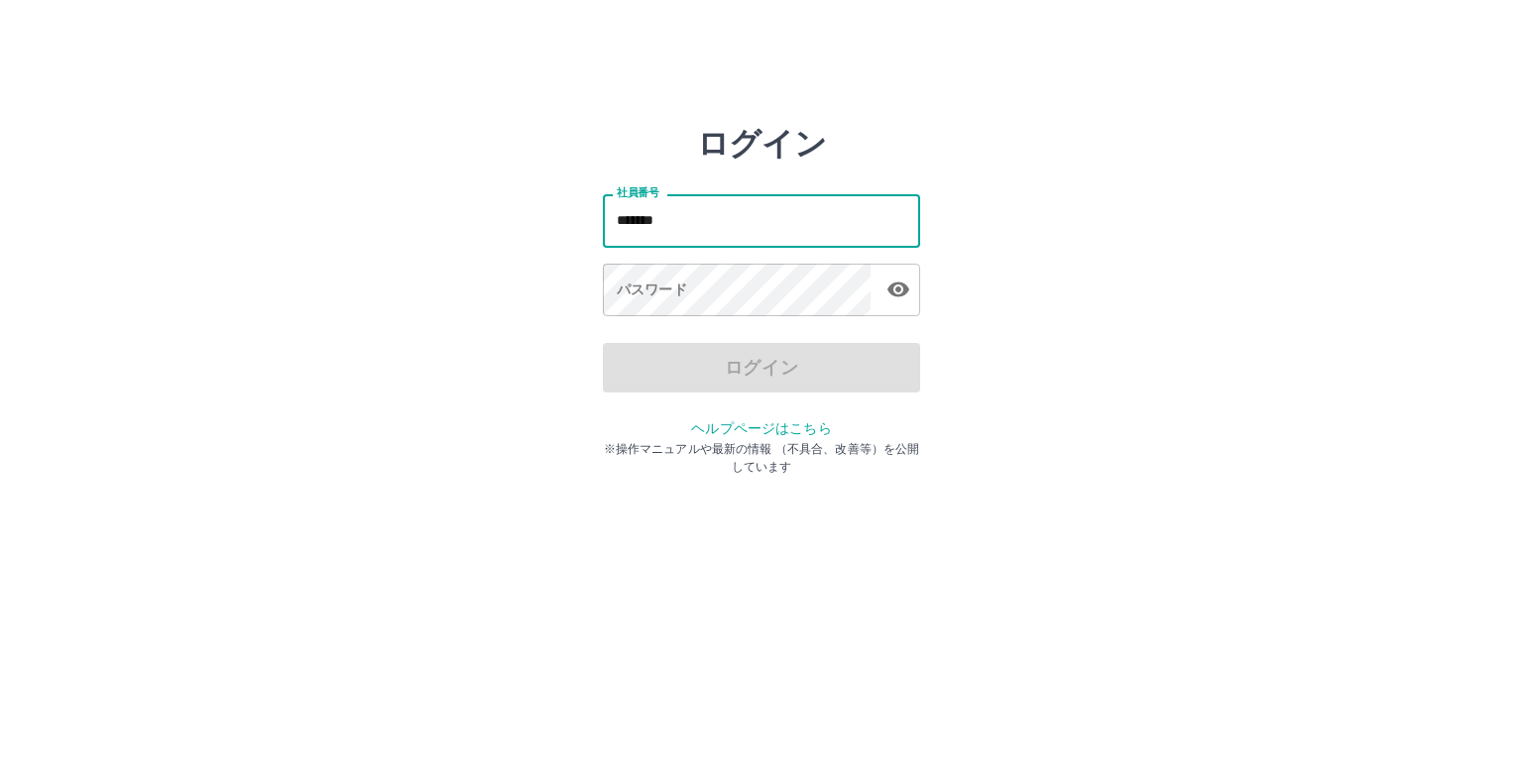 type on "*******" 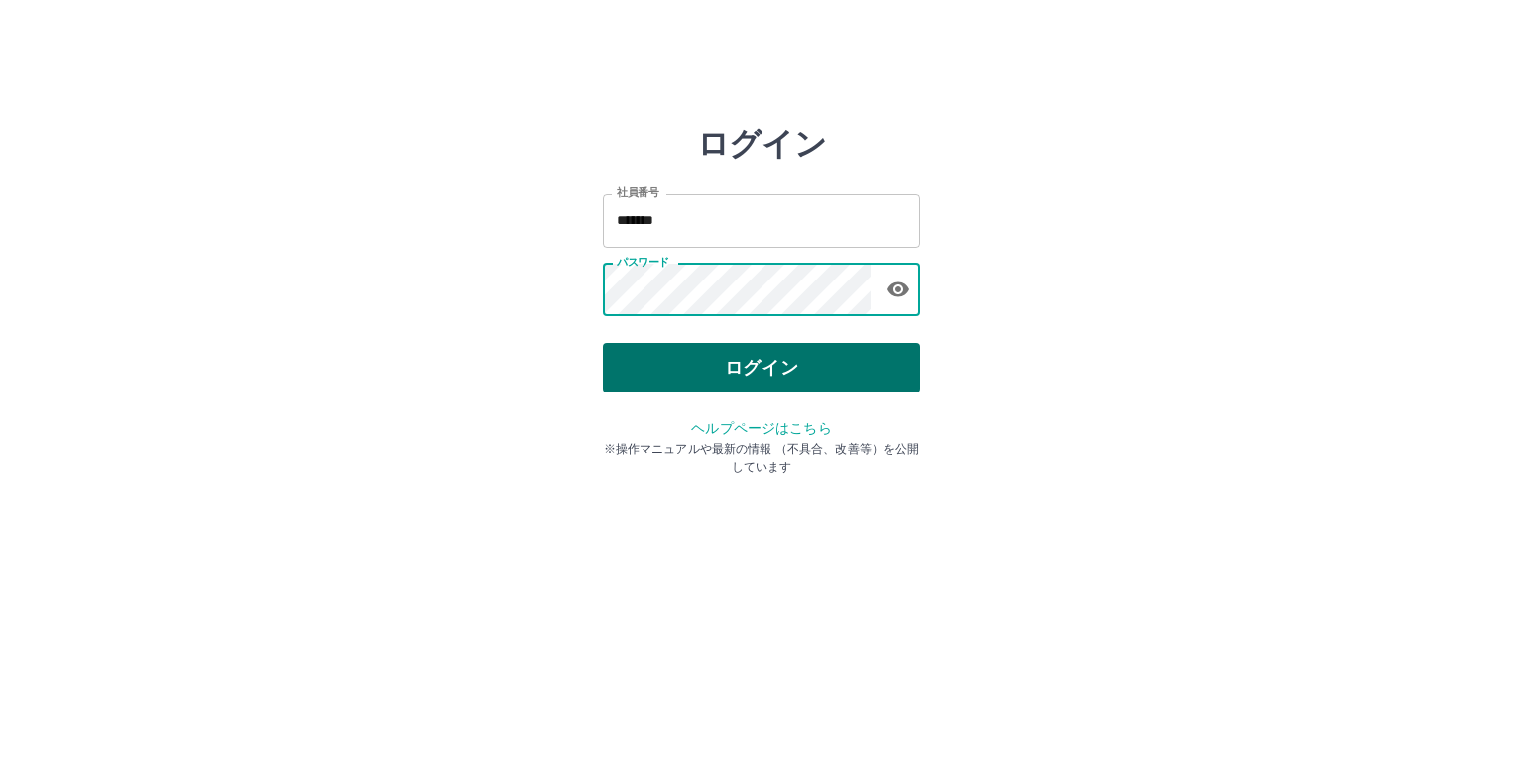 click on "ログイン" at bounding box center [762, 368] 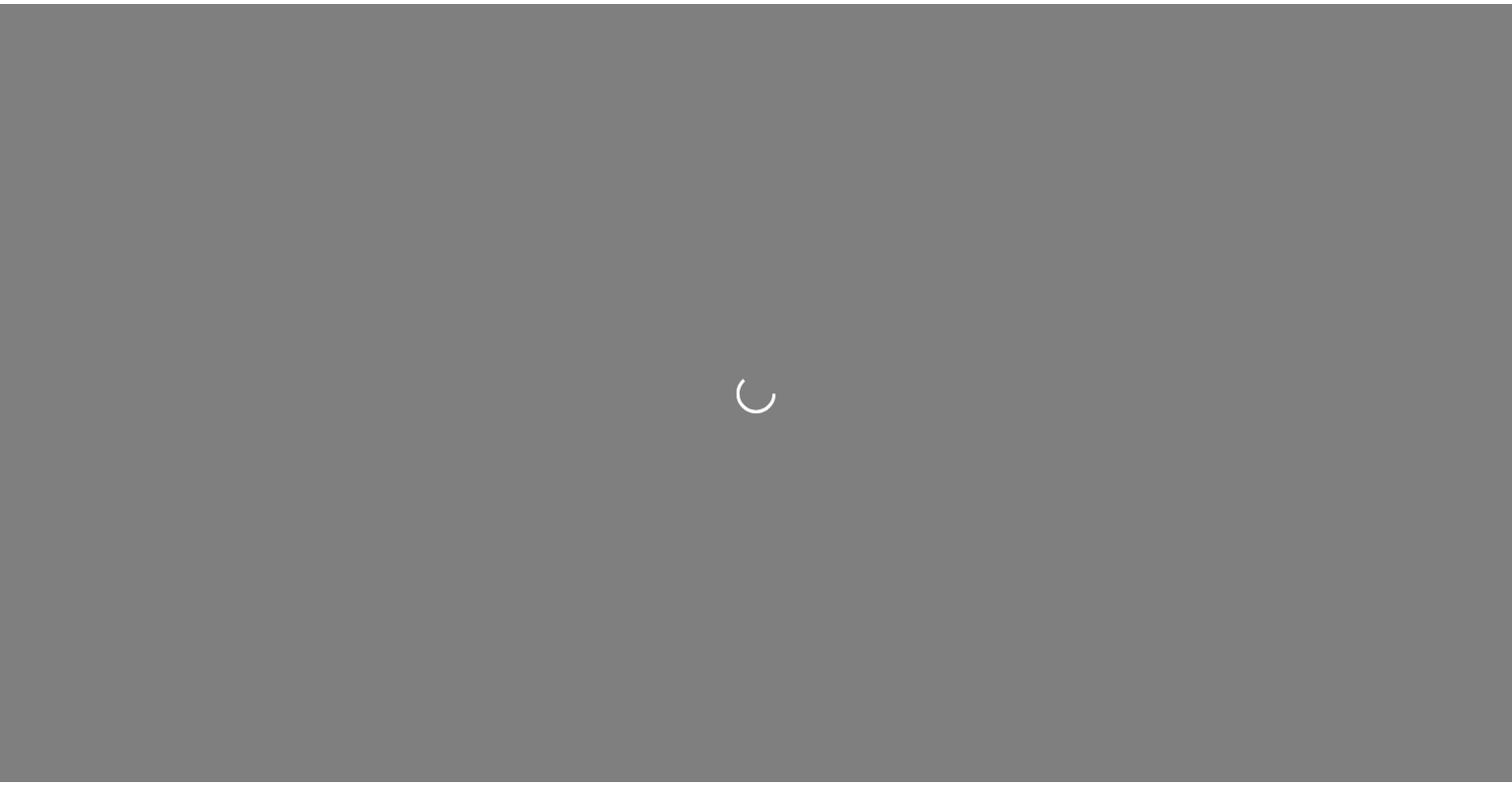 scroll, scrollTop: 0, scrollLeft: 0, axis: both 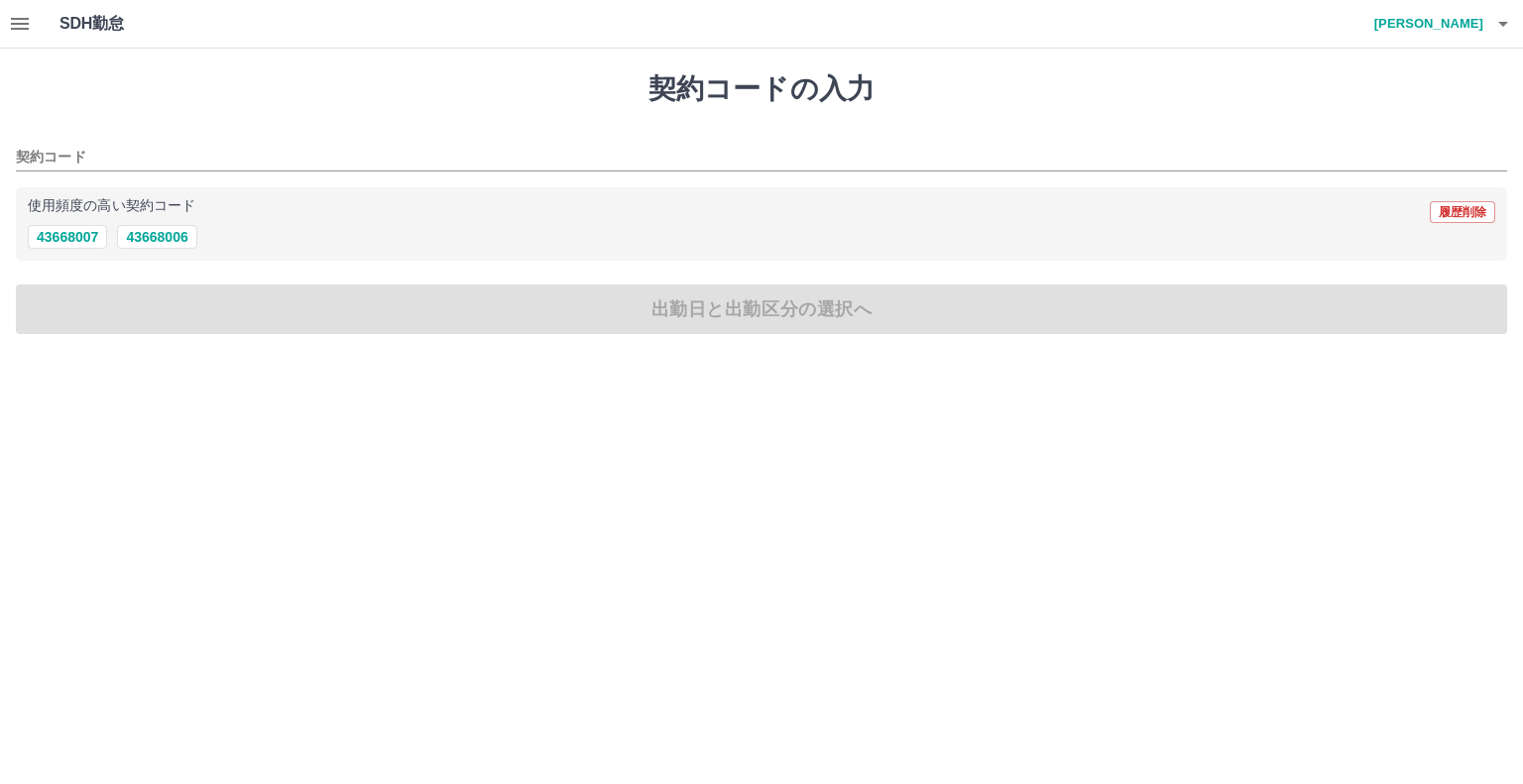click at bounding box center (20, 24) 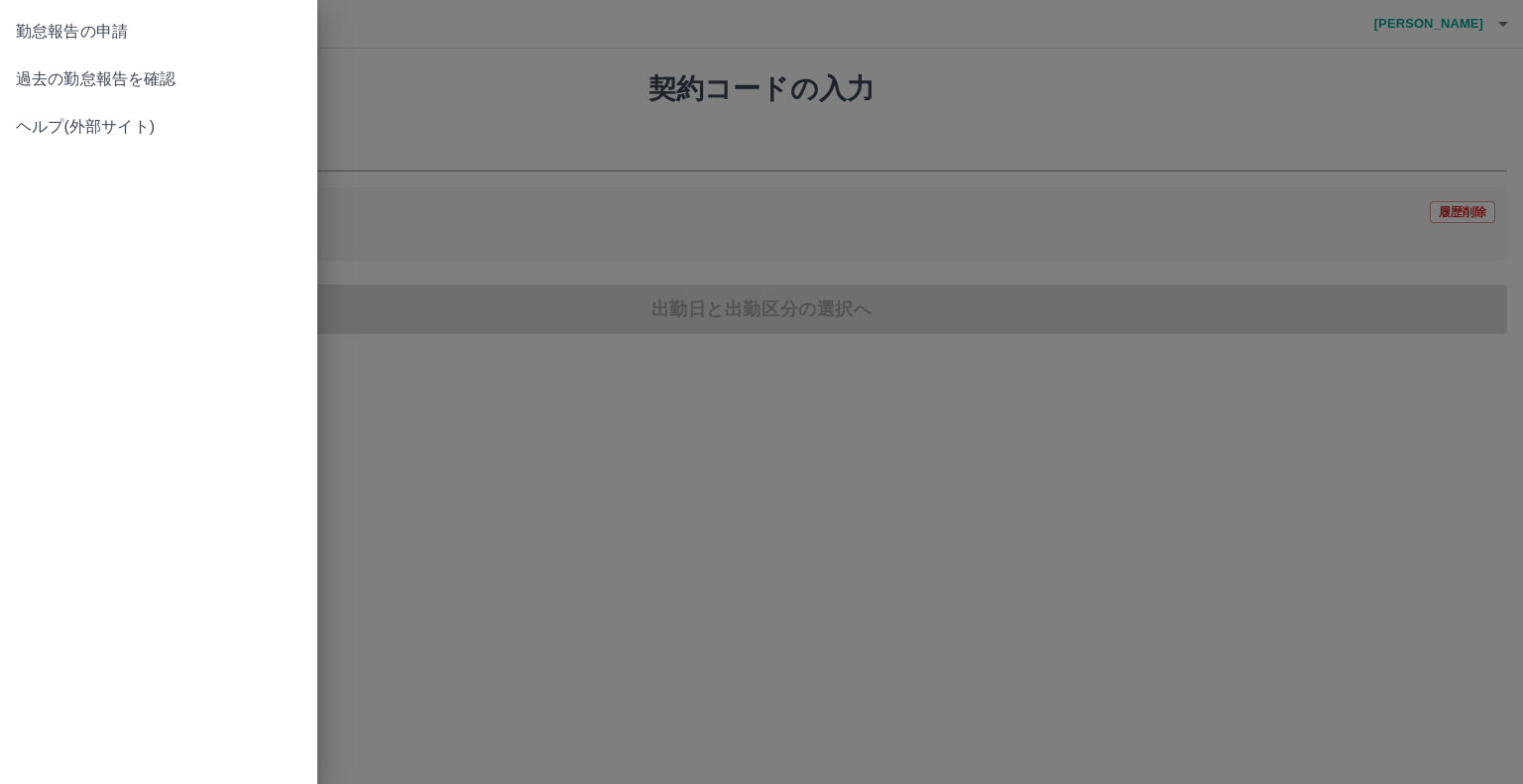 click on "過去の勤怠報告を確認" at bounding box center [159, 79] 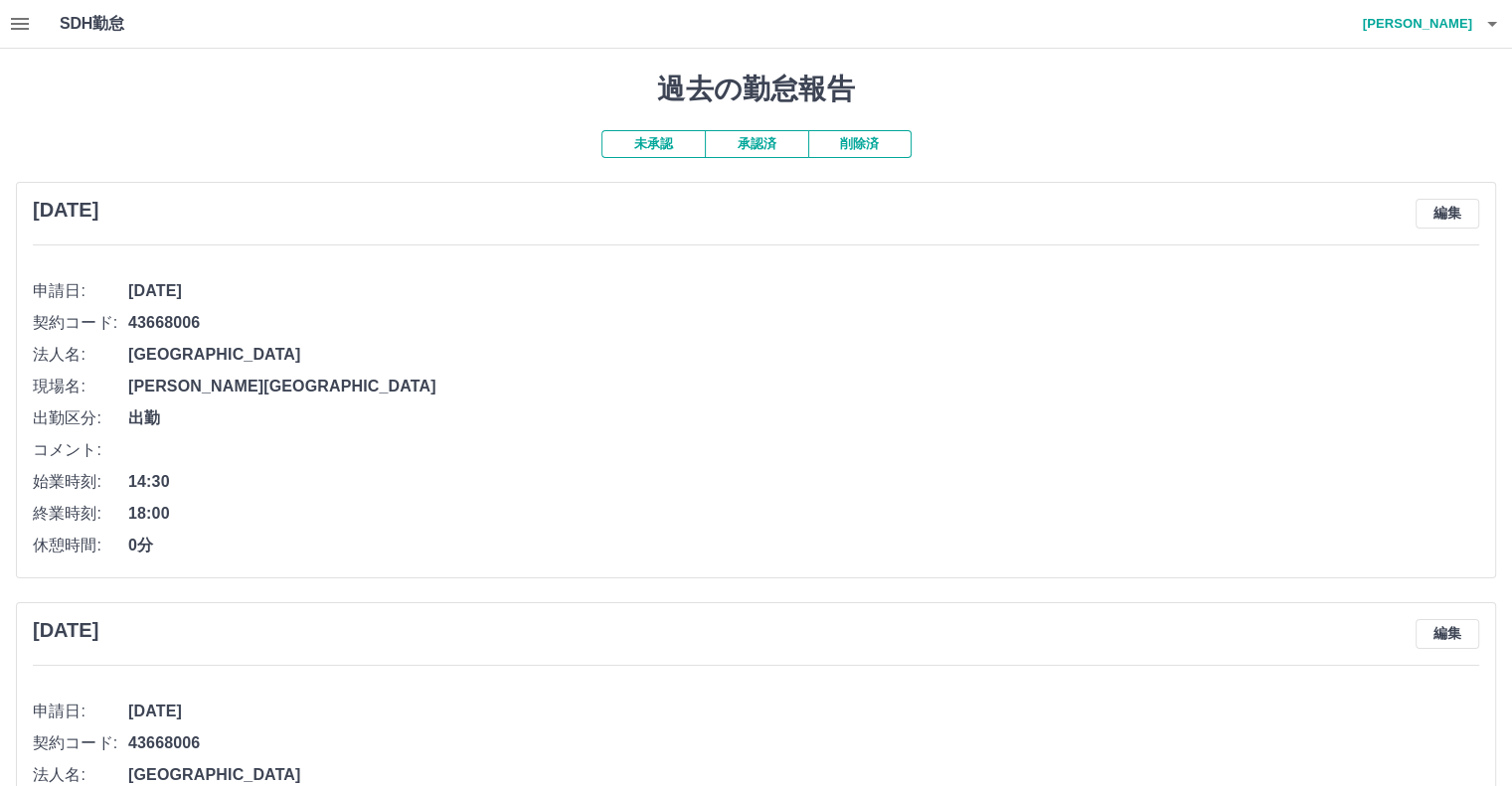 scroll, scrollTop: 199, scrollLeft: 0, axis: vertical 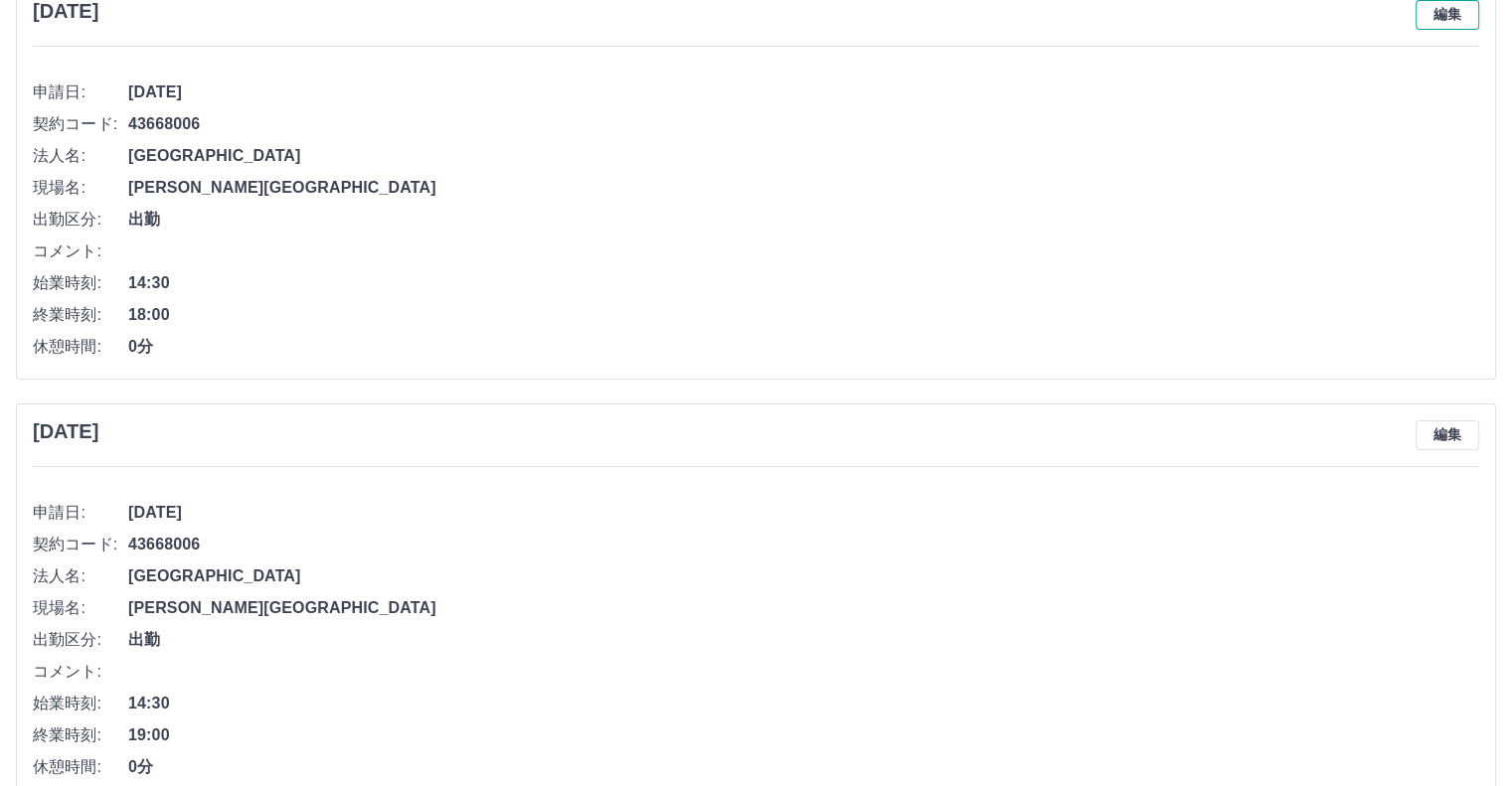 click on "編集" at bounding box center (1447, 15) 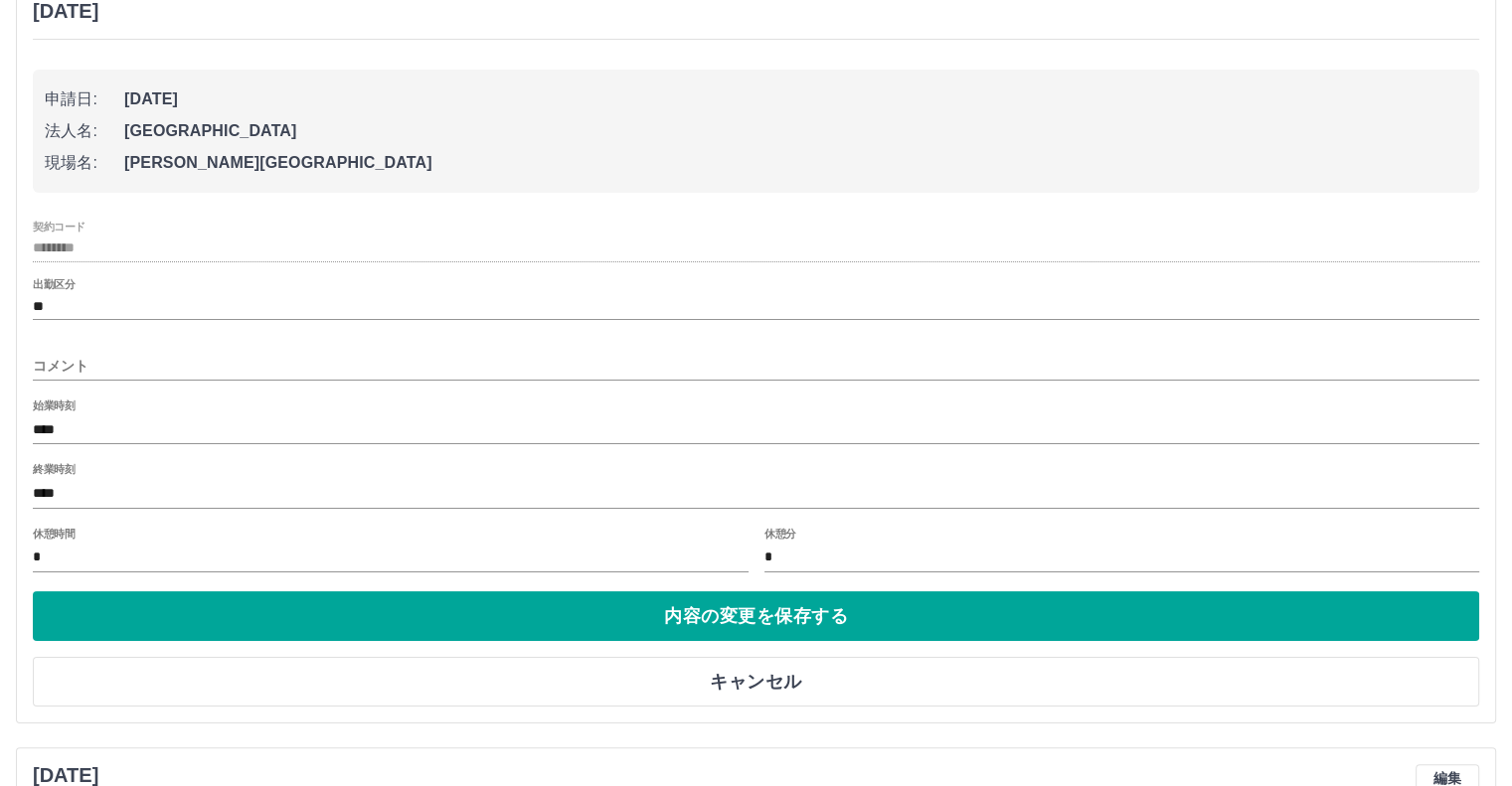 click on "****" at bounding box center (756, 429) 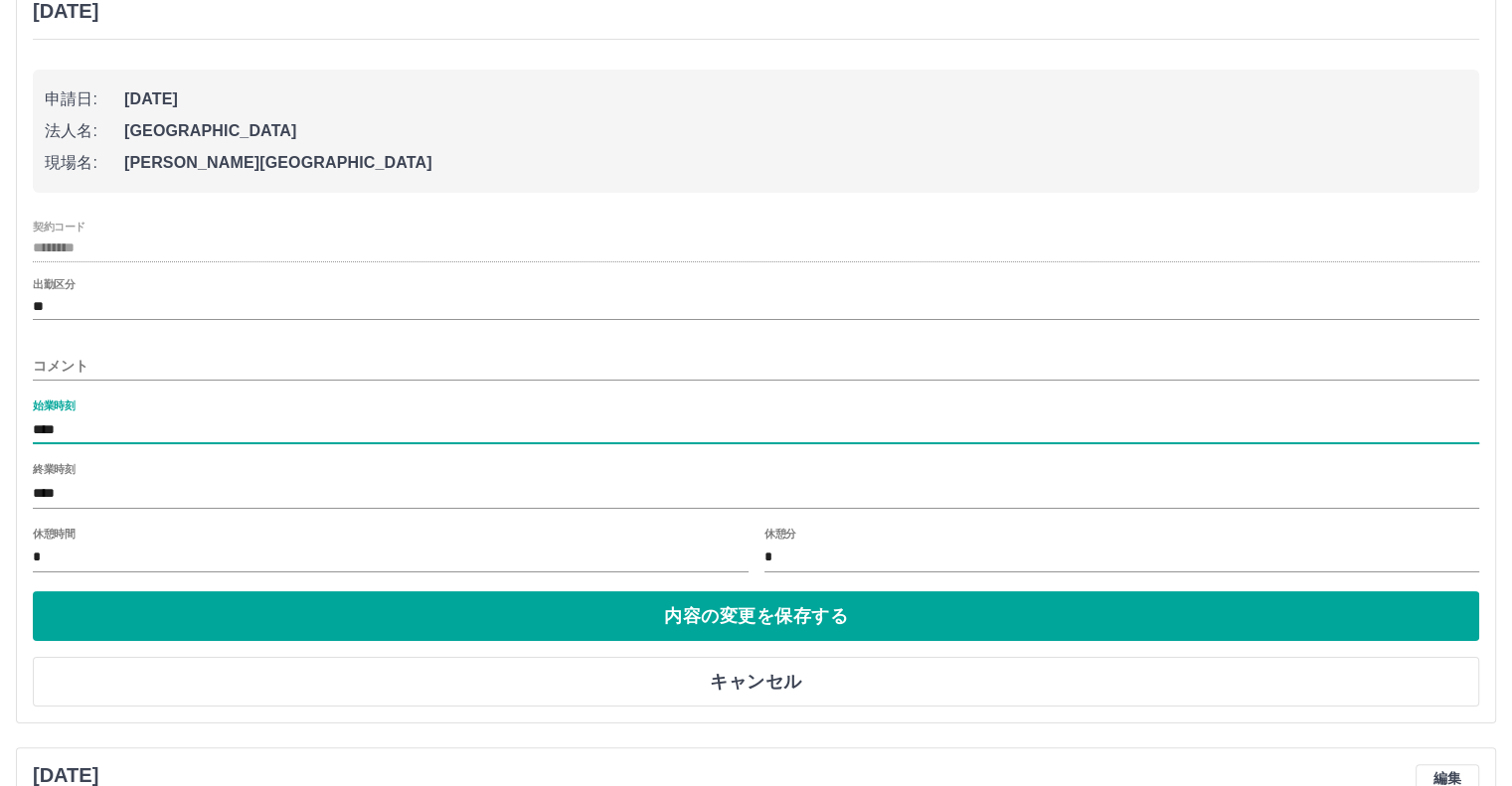 drag, startPoint x: 90, startPoint y: 432, endPoint x: 72, endPoint y: 257, distance: 175.9233 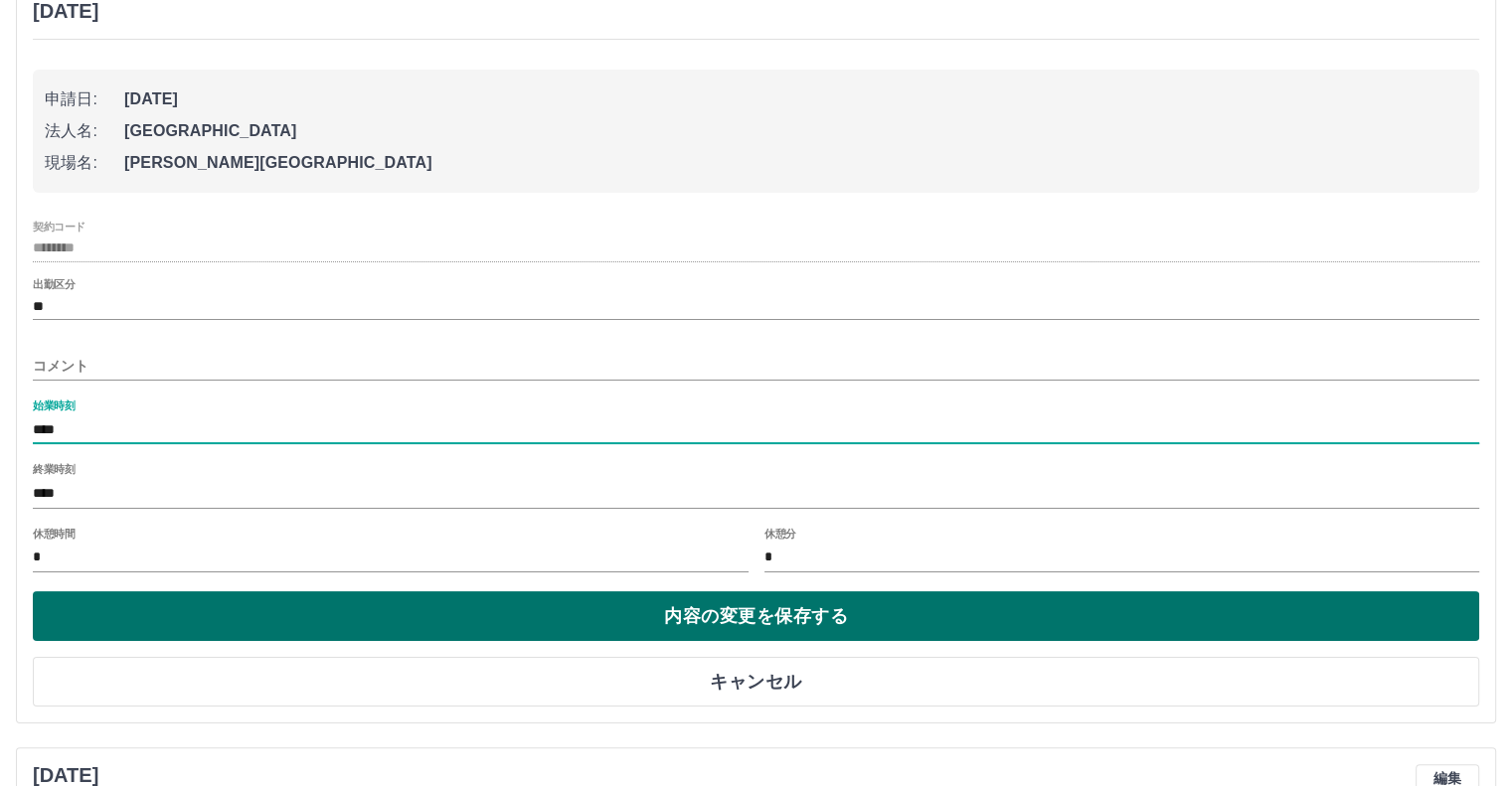 type on "****" 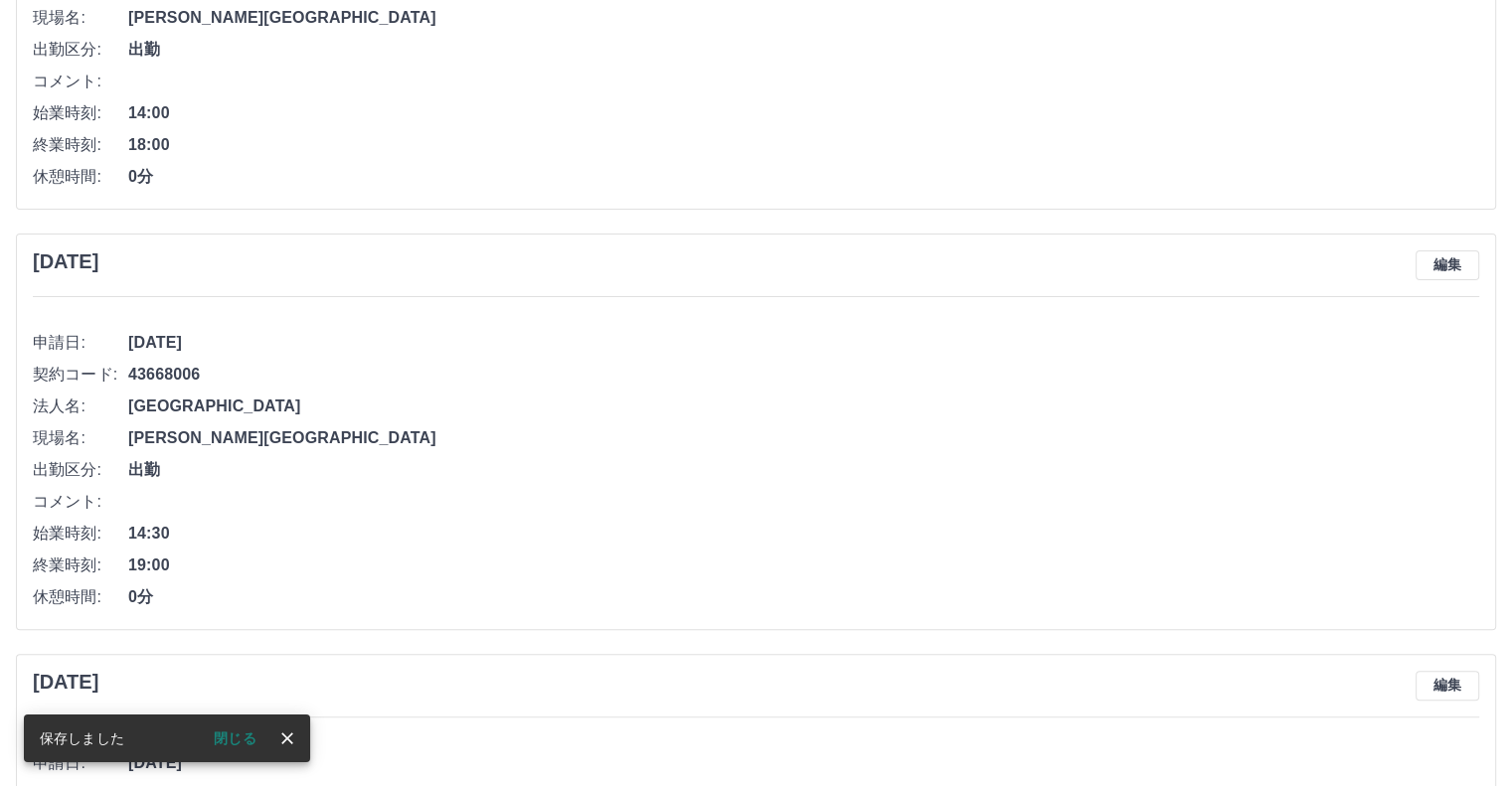 scroll, scrollTop: 199, scrollLeft: 0, axis: vertical 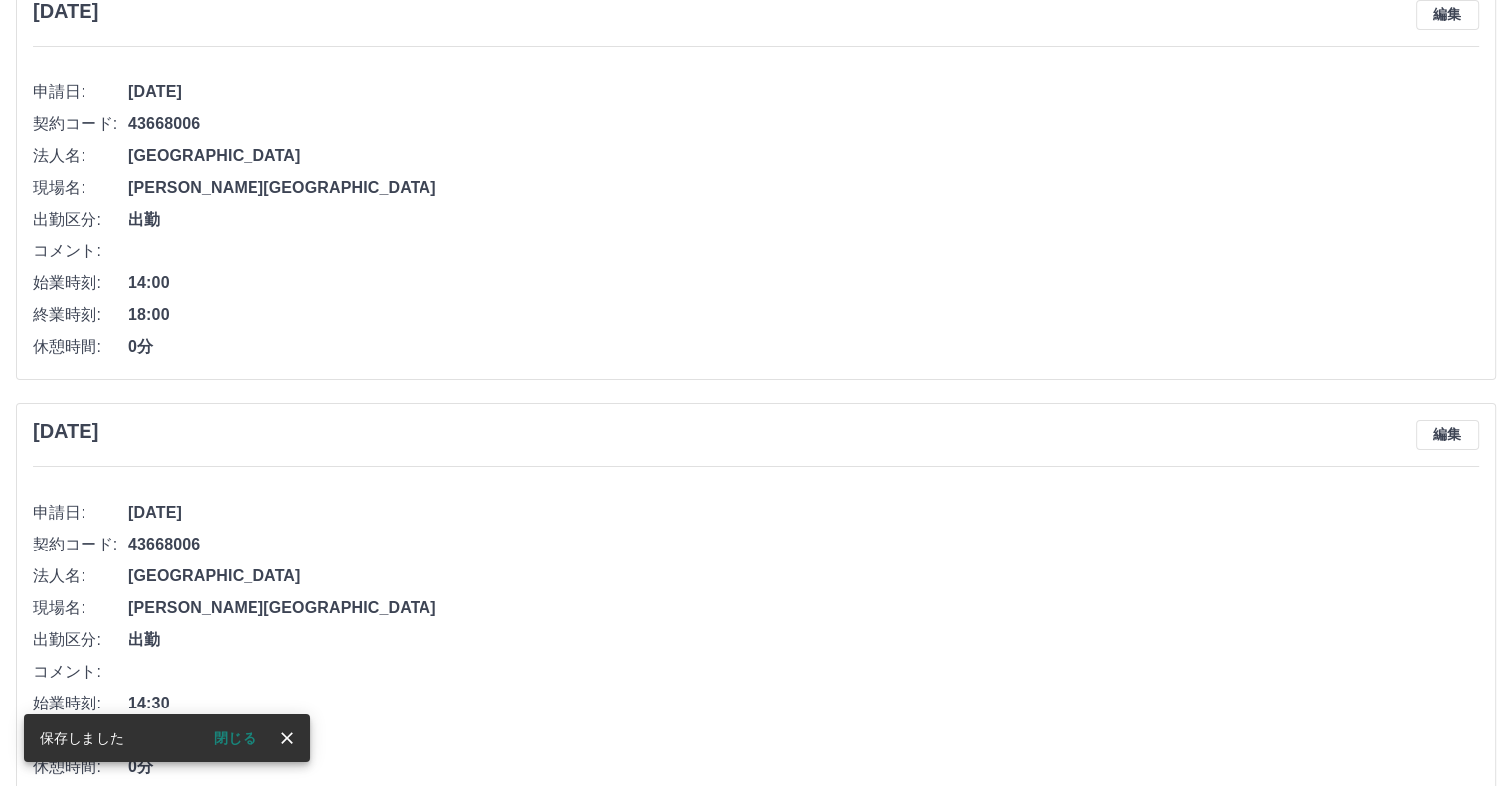 click on "[DATE] 編集 申請日: [DATE] 契約コード: 43668006 法人名: [GEOGRAPHIC_DATA] 現場名: [PERSON_NAME][GEOGRAPHIC_DATA] 出勤区分: 出勤 コメント: 始業時刻: 14:30 終業時刻: 19:00 休憩時間: 0分" at bounding box center (756, 601) 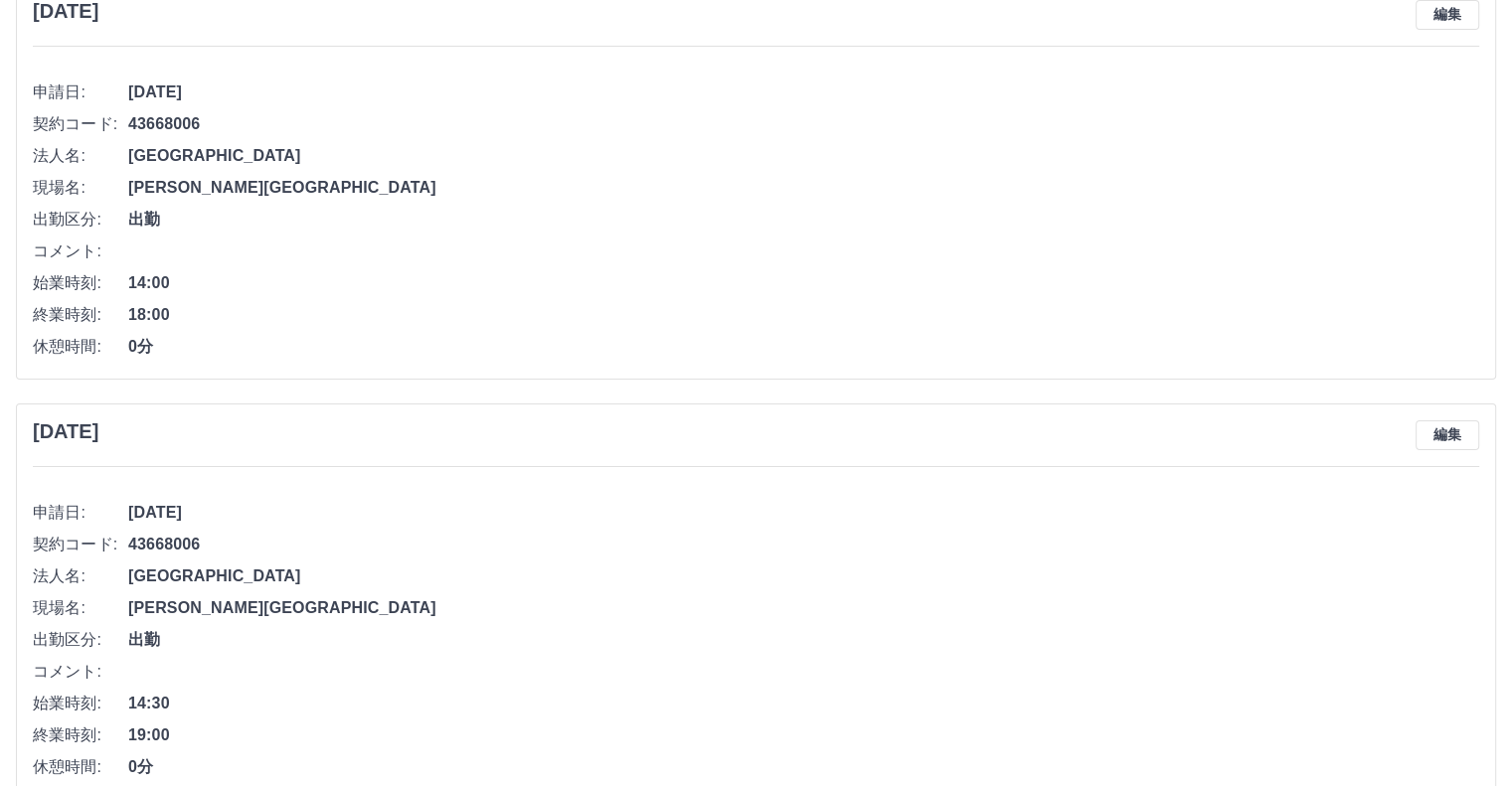 click on "[DATE] 編集 申請日: [DATE] 契約コード: 43668006 法人名: [GEOGRAPHIC_DATA] 現場名: [PERSON_NAME][GEOGRAPHIC_DATA] 出勤区分: 出勤 コメント: 始業時刻: 14:30 終業時刻: 19:00 休憩時間: 0分" at bounding box center [756, 601] 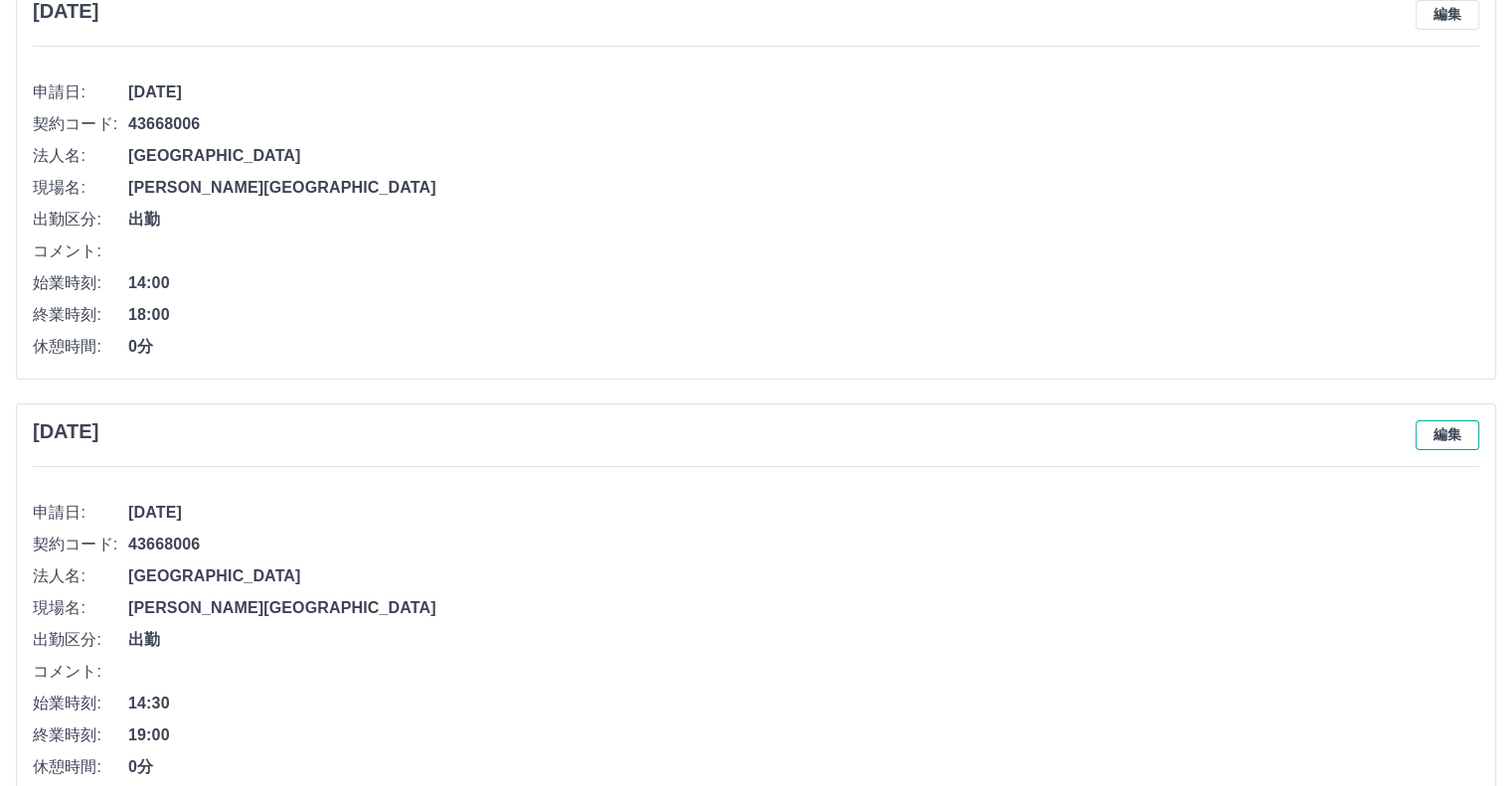 click on "編集" at bounding box center (1447, 435) 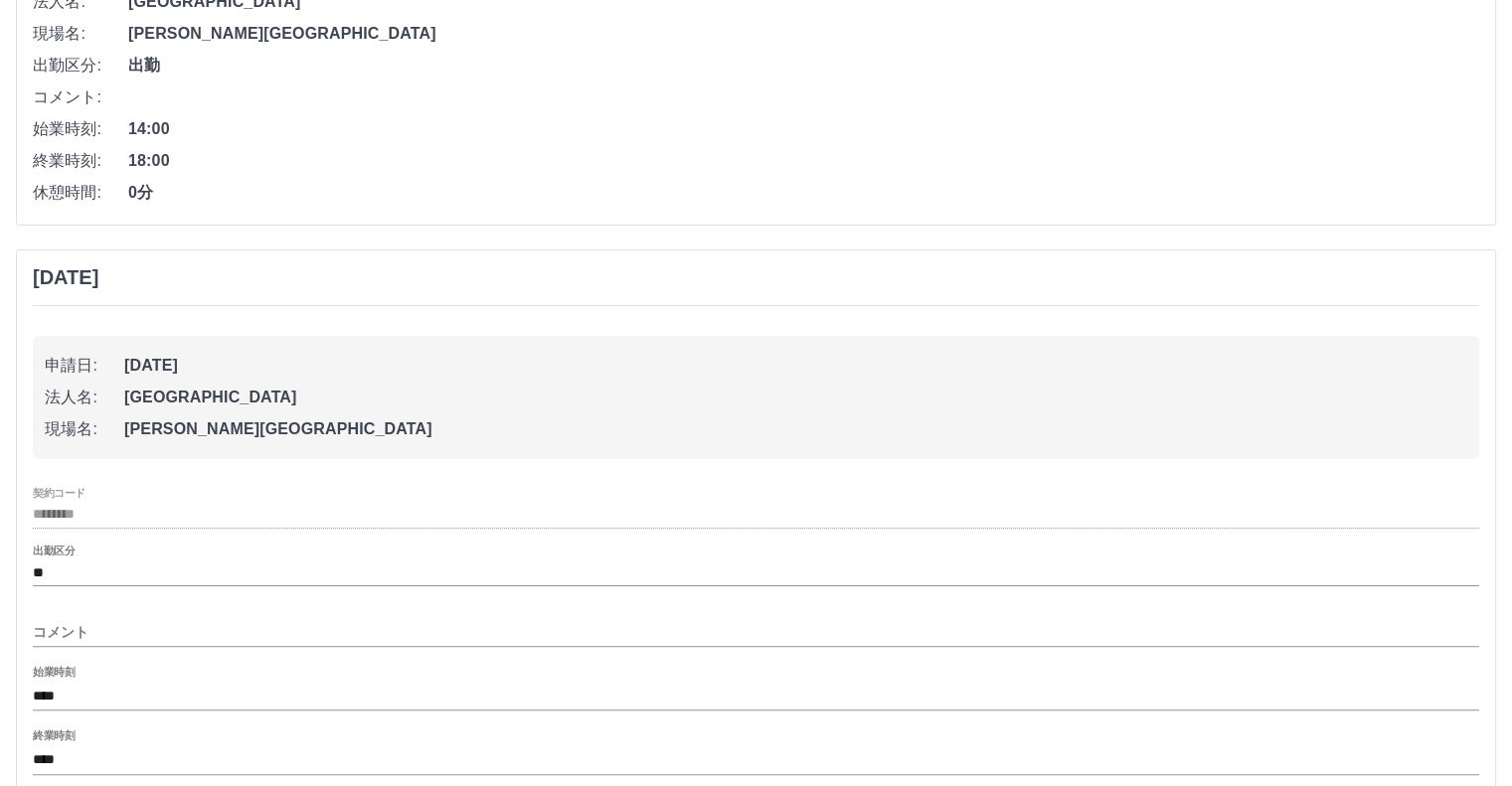 scroll, scrollTop: 696, scrollLeft: 0, axis: vertical 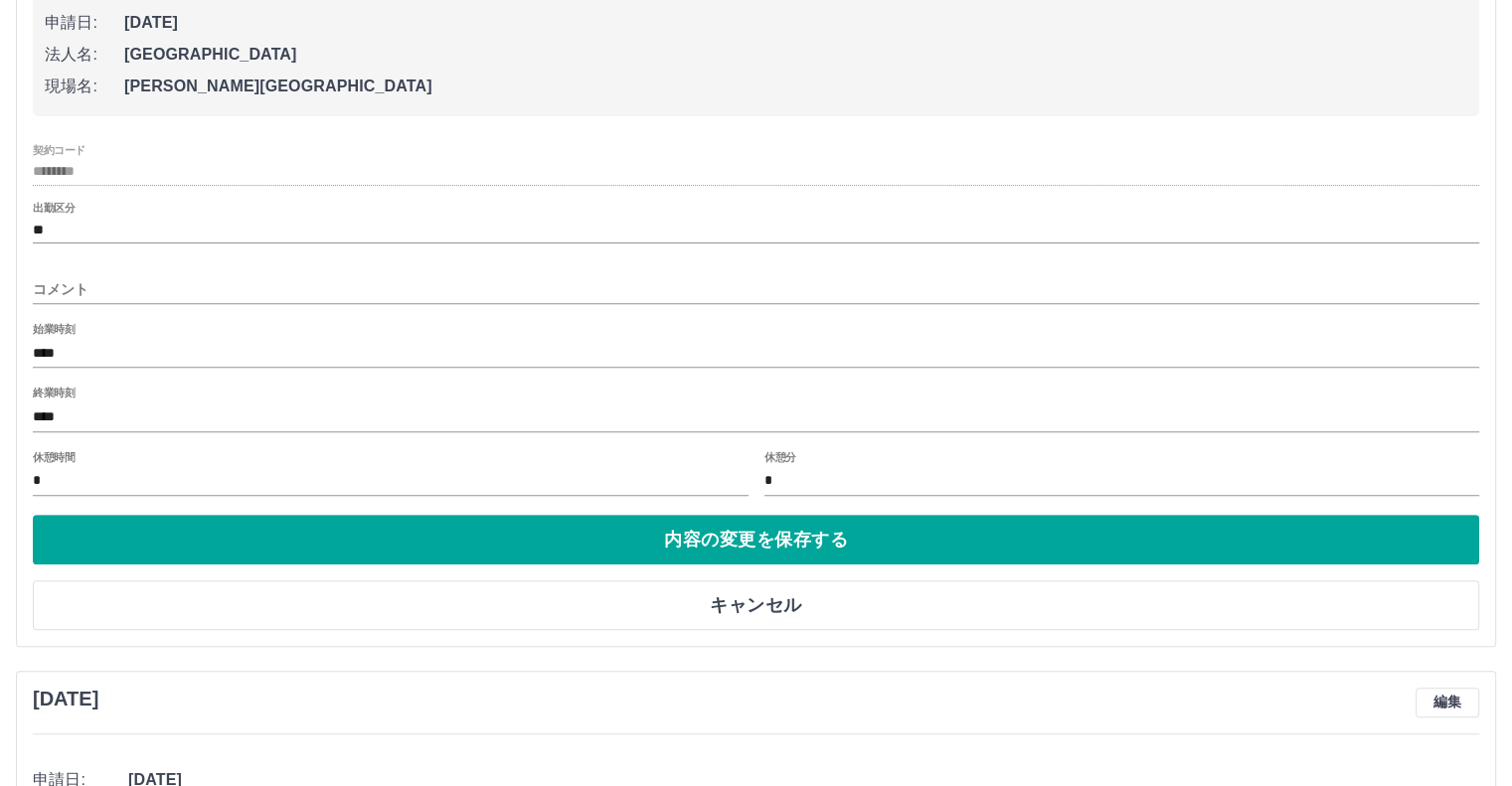 drag, startPoint x: 113, startPoint y: 346, endPoint x: 0, endPoint y: 362, distance: 114.12712 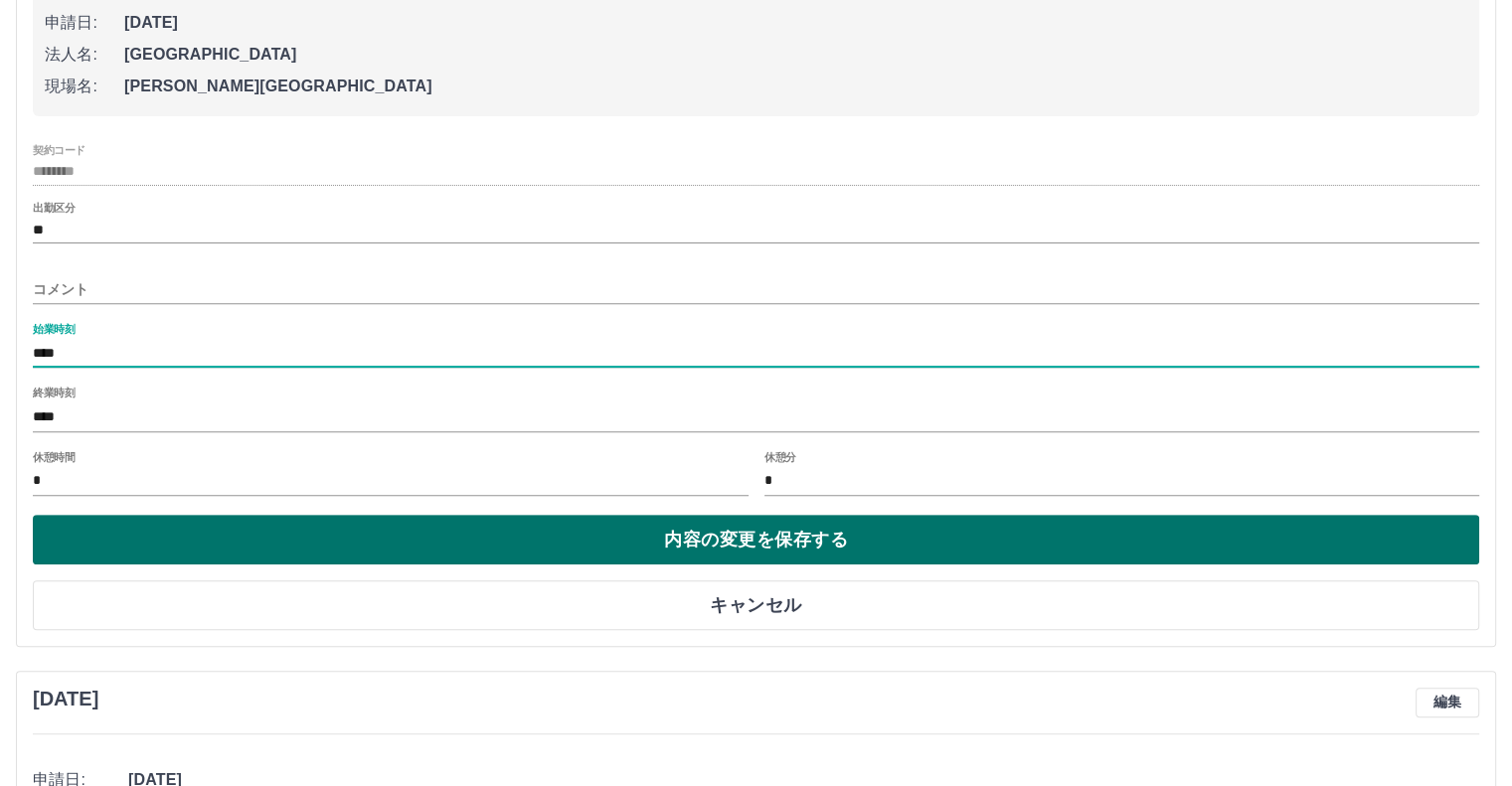 type on "****" 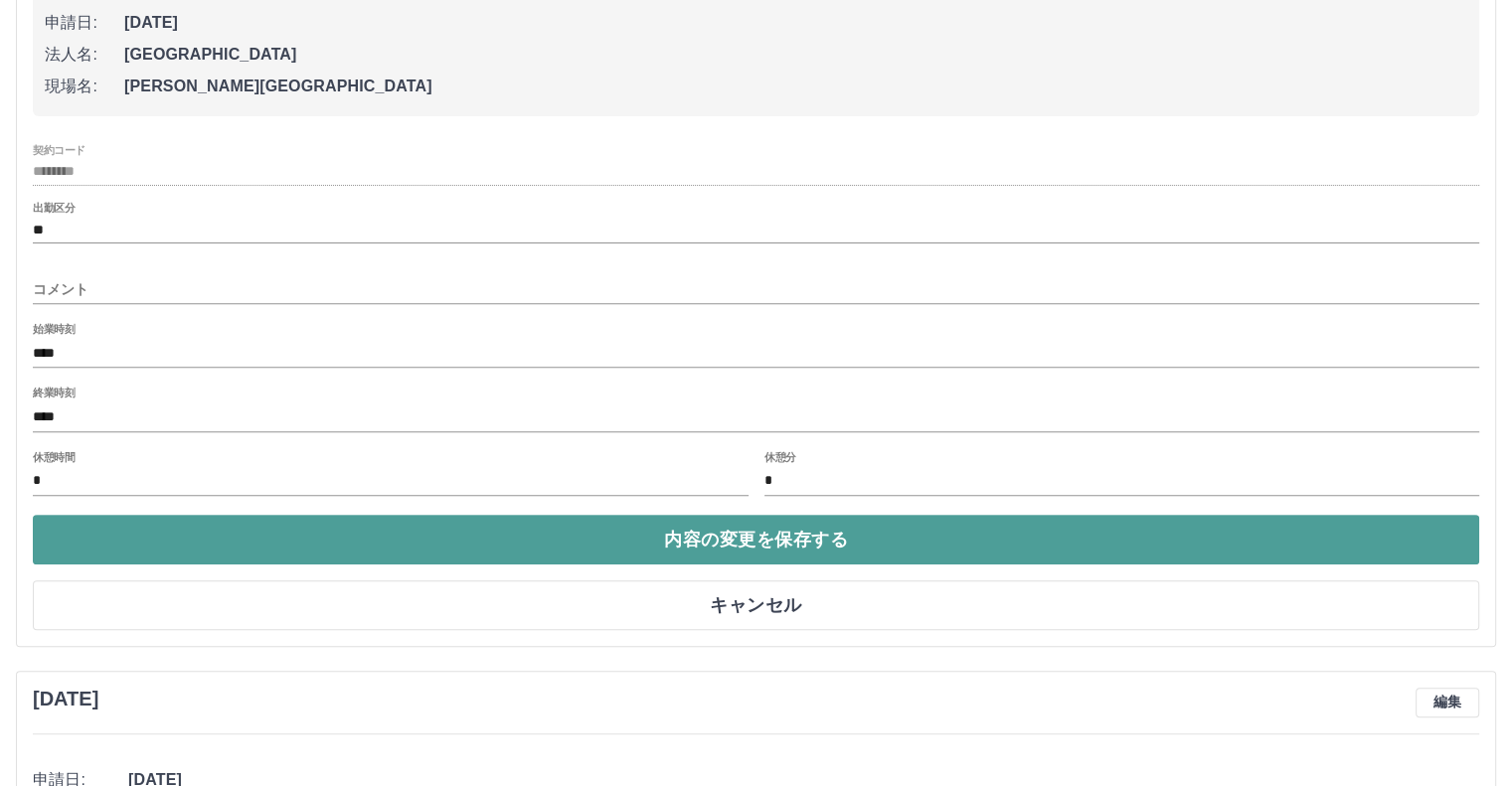 click on "内容の変更を保存する" at bounding box center [756, 540] 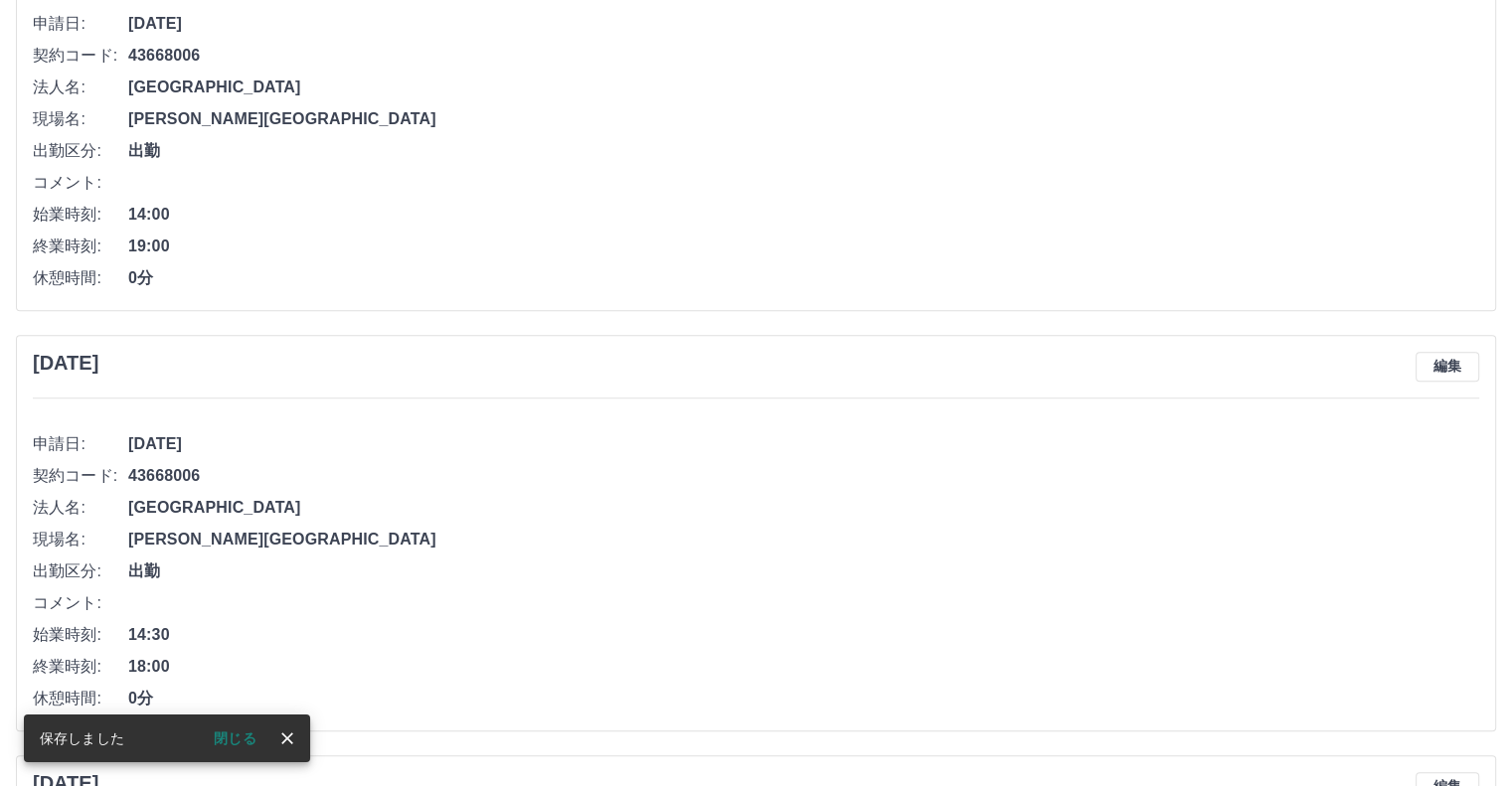scroll, scrollTop: 802, scrollLeft: 0, axis: vertical 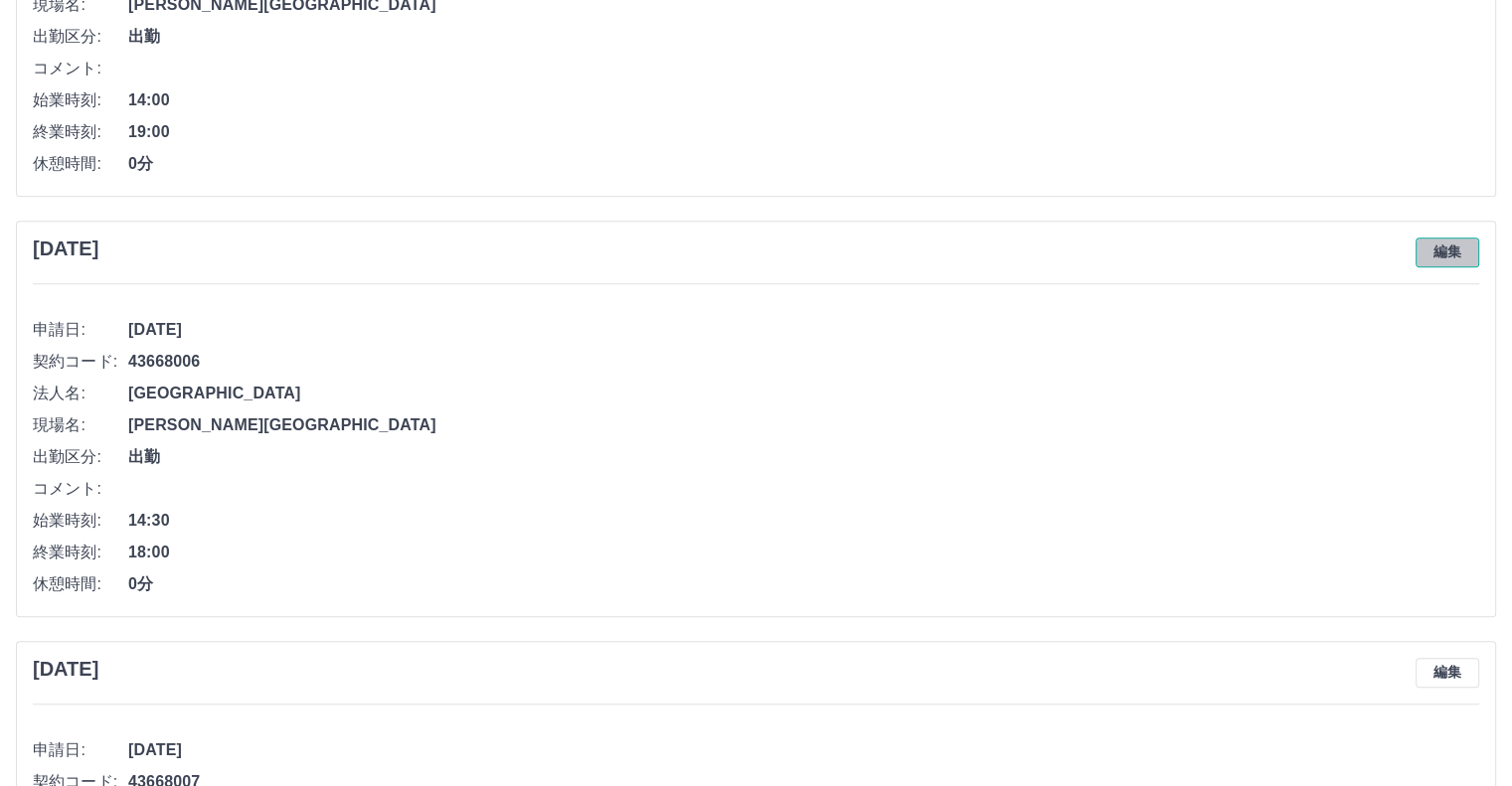 click on "編集" at bounding box center [1447, 252] 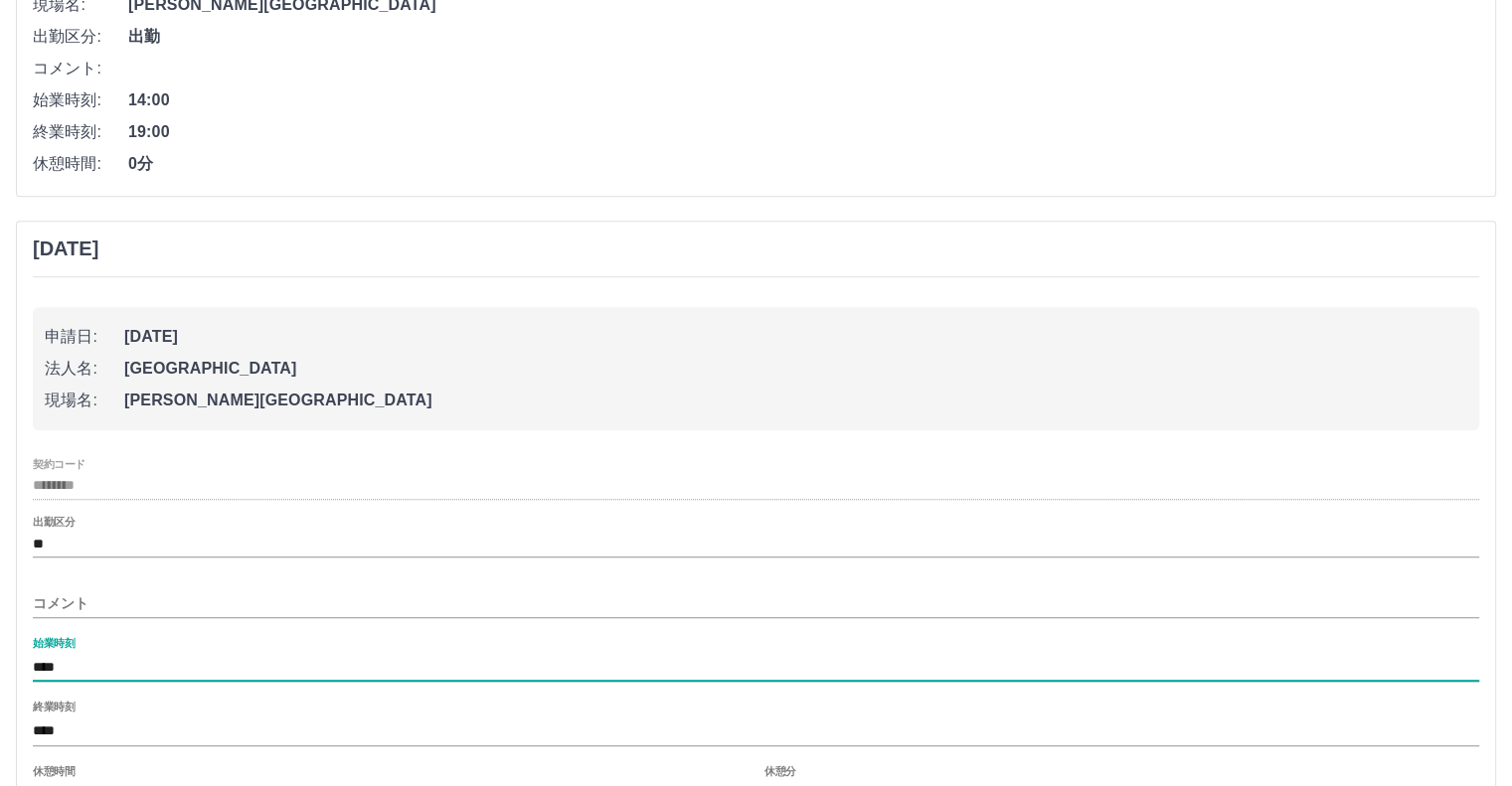 drag, startPoint x: 179, startPoint y: 657, endPoint x: 0, endPoint y: 656, distance: 179.00279 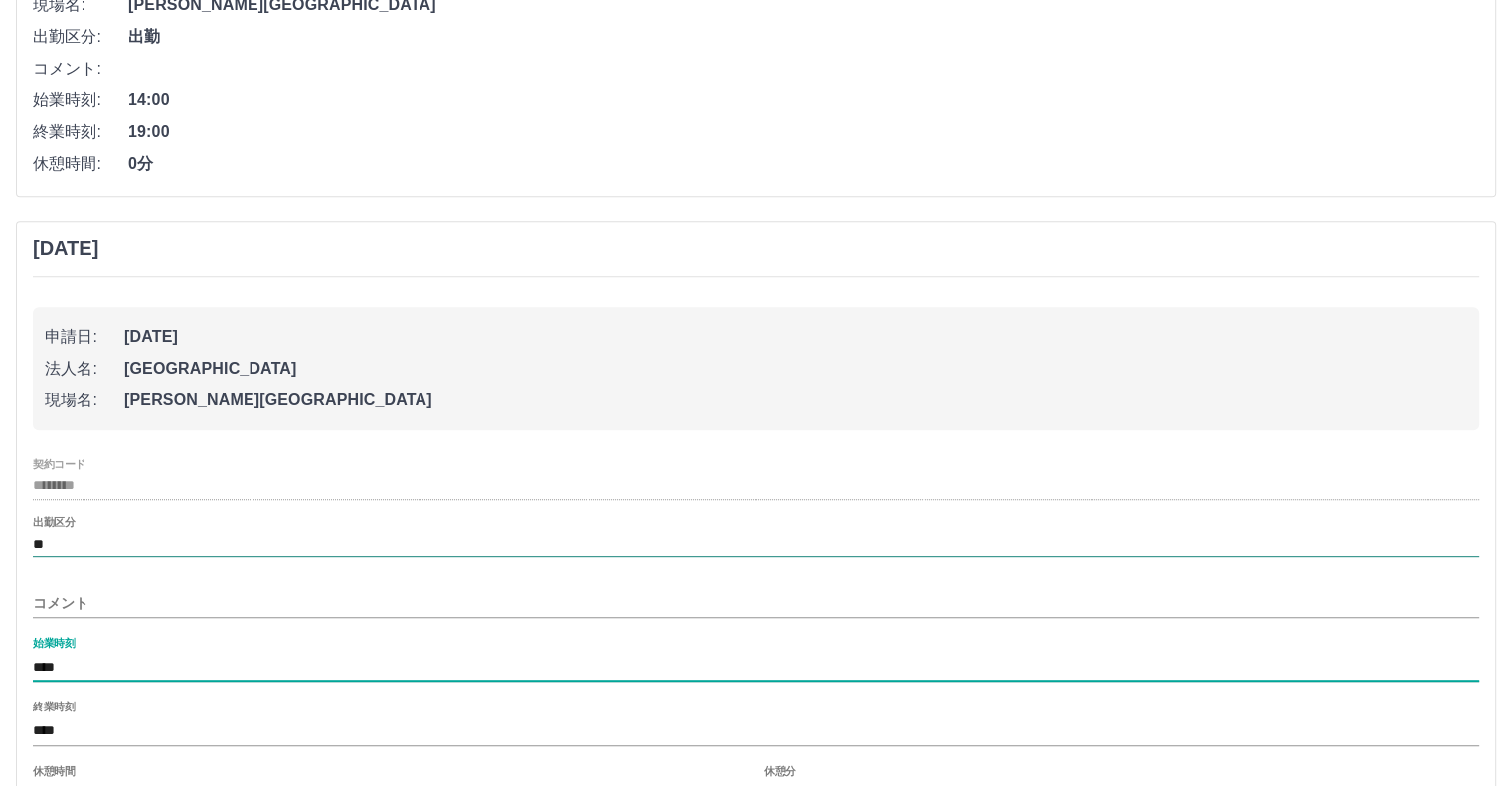 scroll, scrollTop: 1001, scrollLeft: 0, axis: vertical 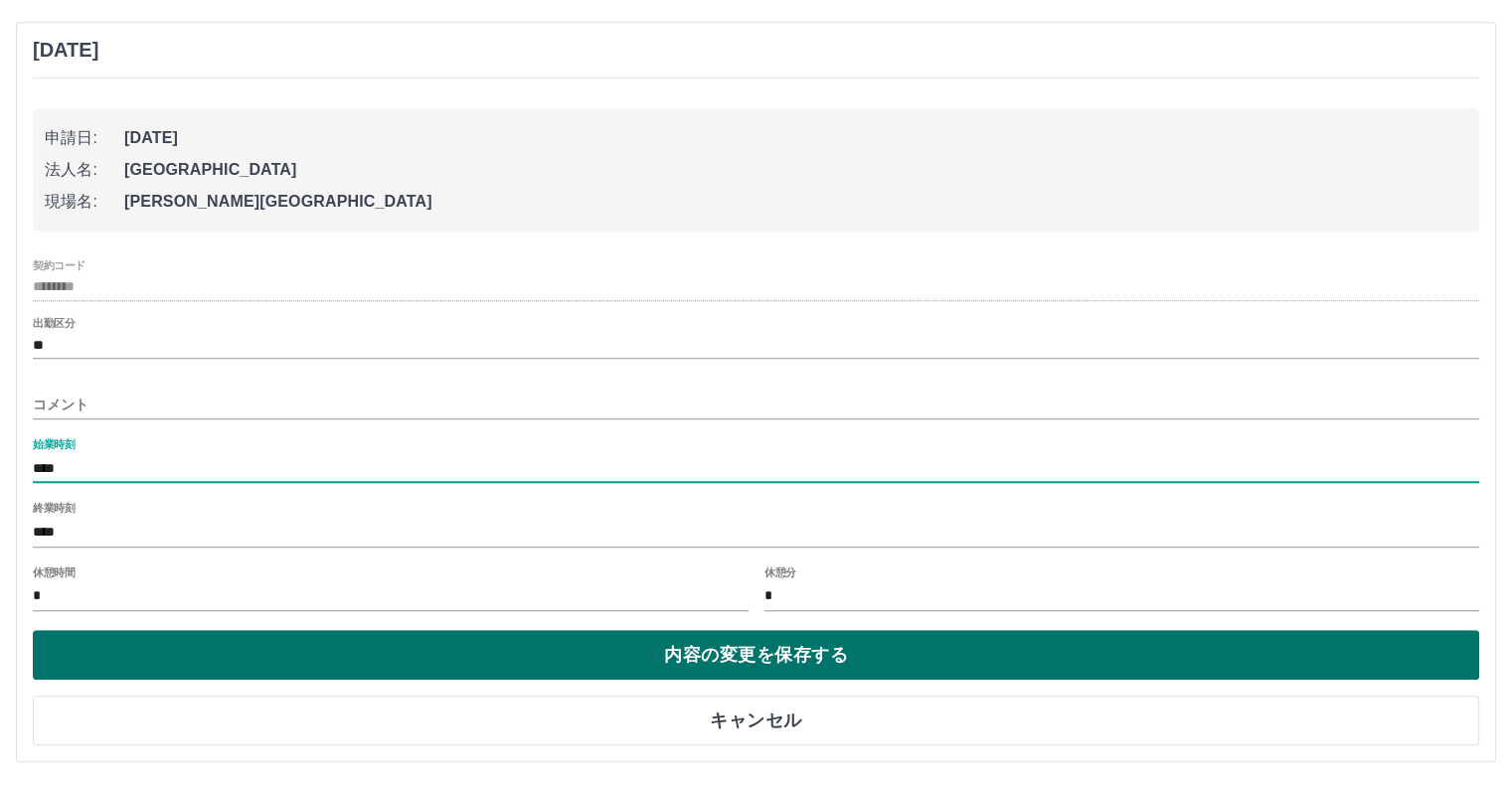 type on "****" 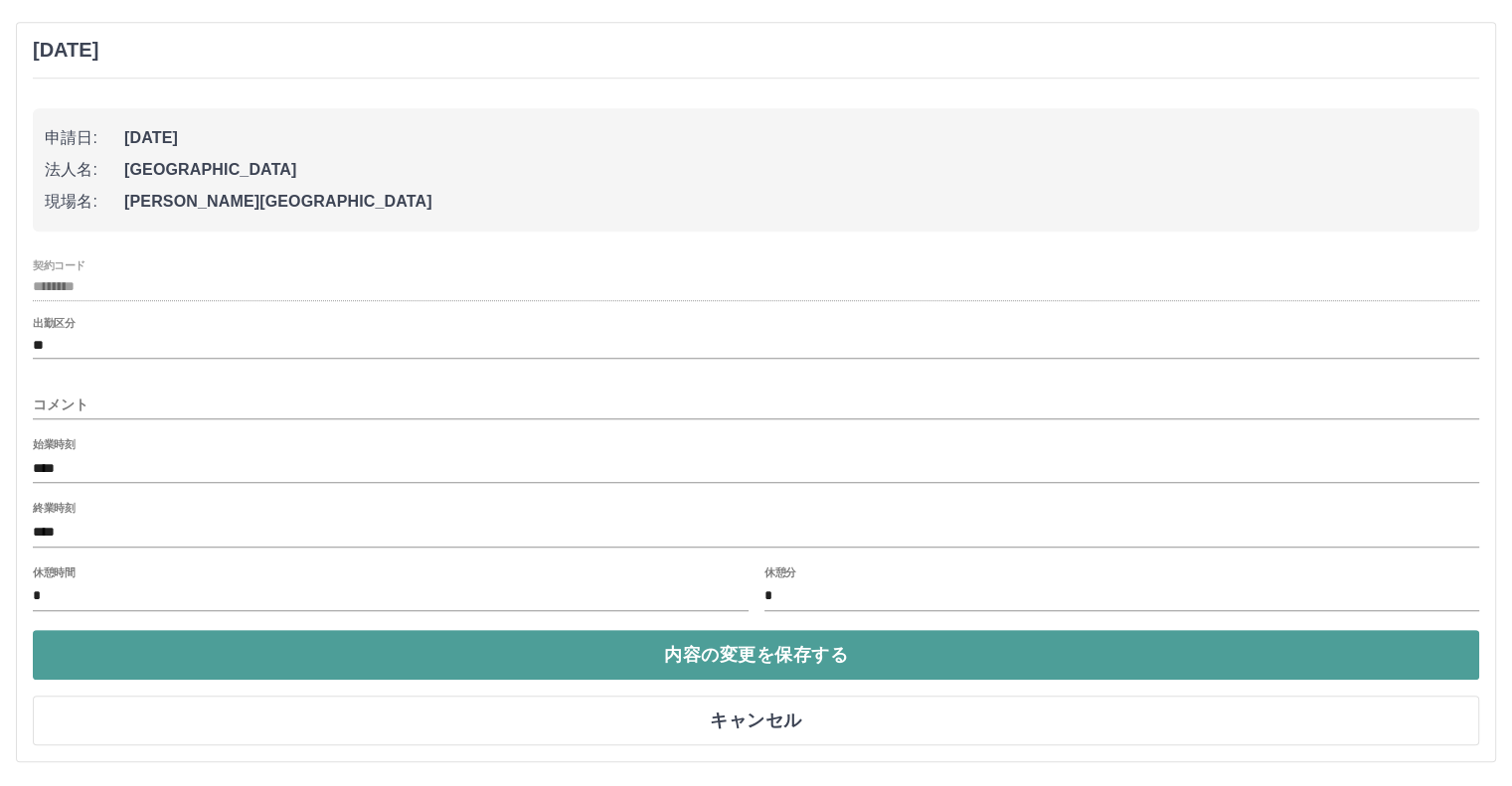 click on "内容の変更を保存する" at bounding box center (756, 655) 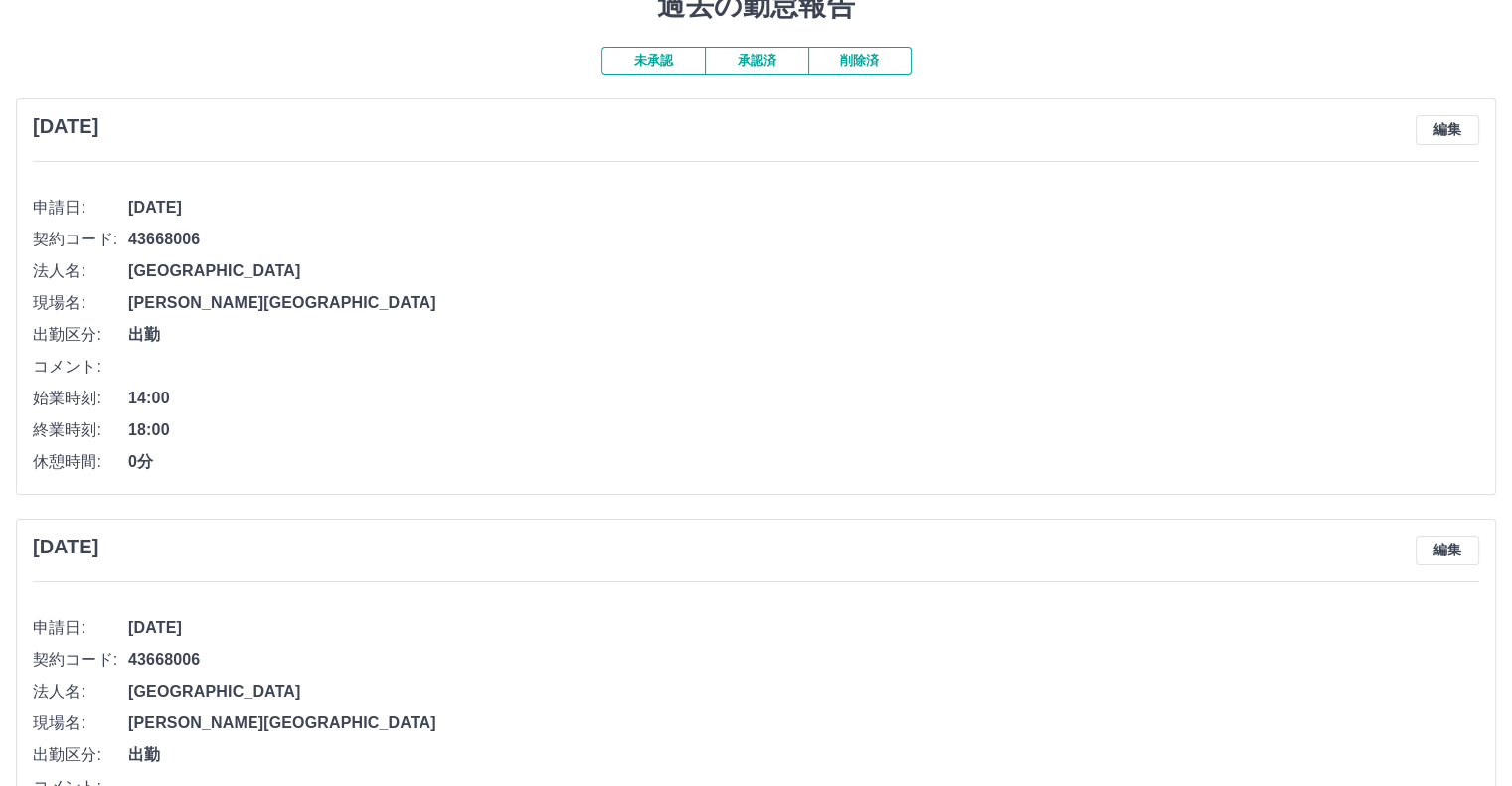 scroll, scrollTop: 81, scrollLeft: 0, axis: vertical 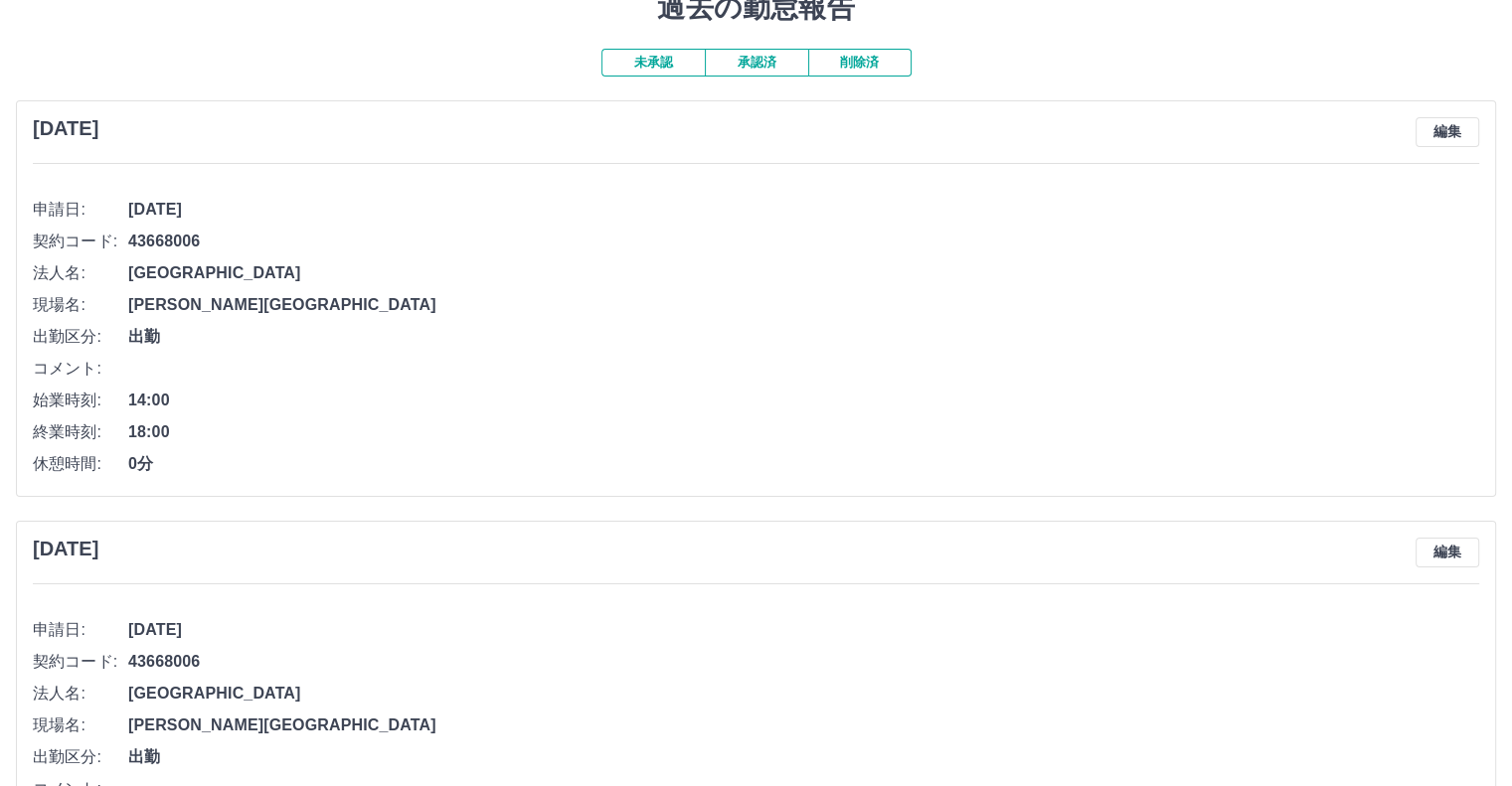 click on "未承認 承認済 削除済 [DATE] 編集 申請日: [DATE] 契約コード: 43668006 法人名: [GEOGRAPHIC_DATA] 現場名: [PERSON_NAME][GEOGRAPHIC_DATA]保育所 出勤区分: 出勤 コメント: 始業時刻: 14:00 終業時刻: 18:00 休憩時間: 0分 [DATE] 編集 申請日: [DATE] 契約コード: 43668006 法人名: [GEOGRAPHIC_DATA] 現場名: [PERSON_NAME][GEOGRAPHIC_DATA] 出勤区分: 出勤 コメント: 始業時刻: 14:00 終業時刻: 19:00 休憩時間: 0分 [DATE] 編集 申請日: [DATE] 契約コード: 43668006 法人名: [GEOGRAPHIC_DATA] 現場名: [PERSON_NAME][GEOGRAPHIC_DATA] 出勤区分: 出勤 コメント: 始業時刻: 14:00 終業時刻: 18:00 休憩時間: 0分 [DATE] 編集 申請日: [DATE] 契約コード: 43668007 法人名: [GEOGRAPHIC_DATA] 現場名: [PERSON_NAME][GEOGRAPHIC_DATA] 出勤区分: 出勤 コメント: 始業時刻: 14:30 終業時刻: 18:00 休憩時間:" at bounding box center [756, 903] 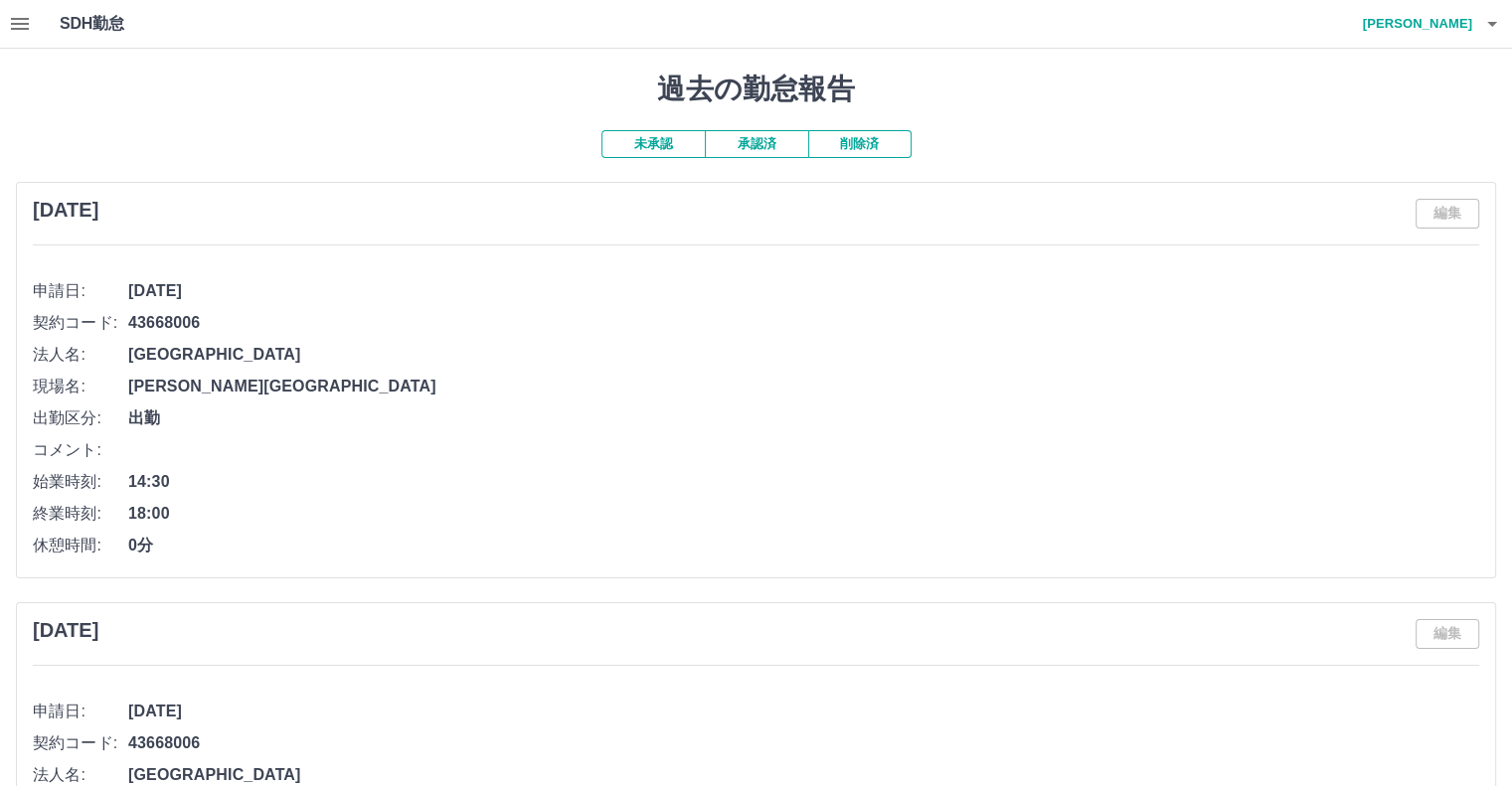click on "未承認" at bounding box center [653, 144] 